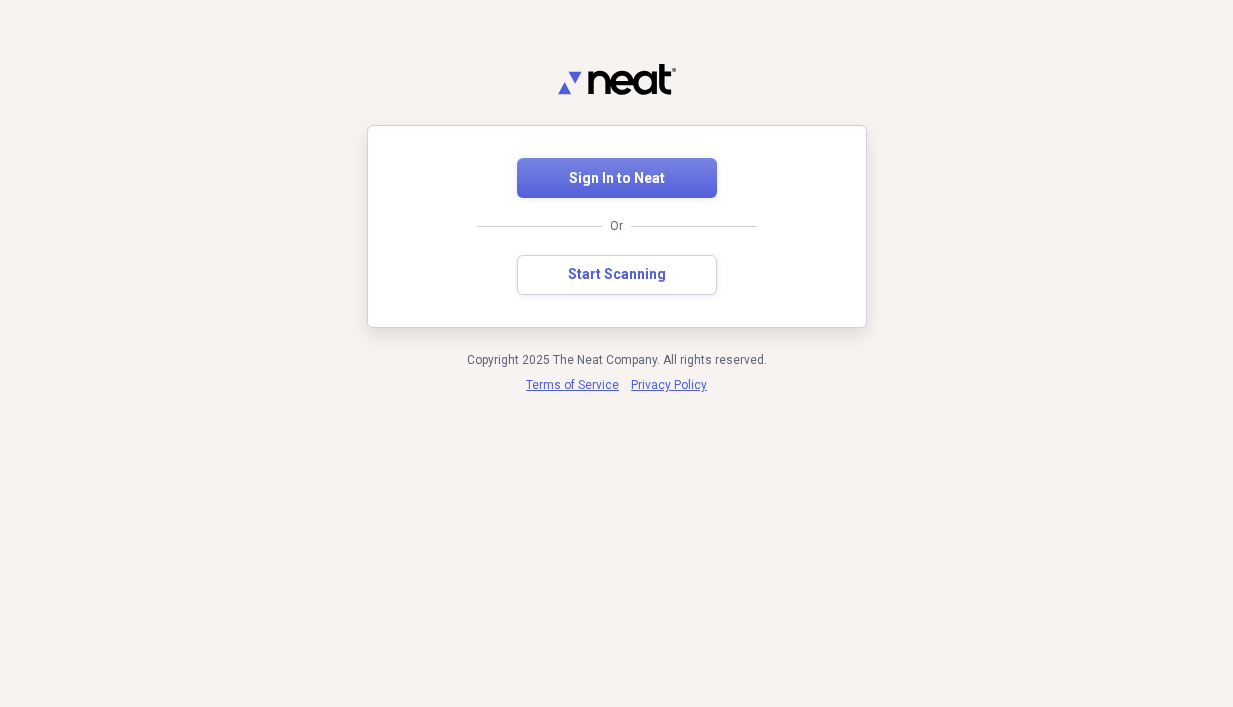 scroll, scrollTop: 0, scrollLeft: 0, axis: both 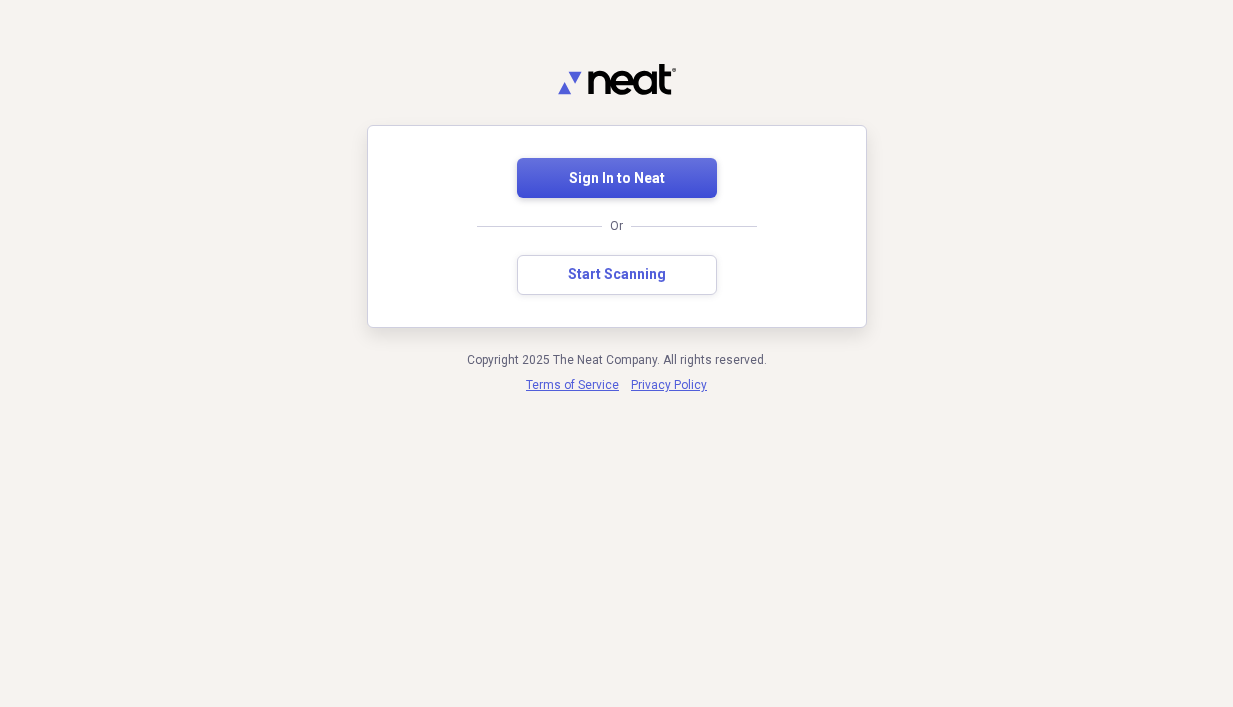 click on "Sign In to Neat" at bounding box center (617, 179) 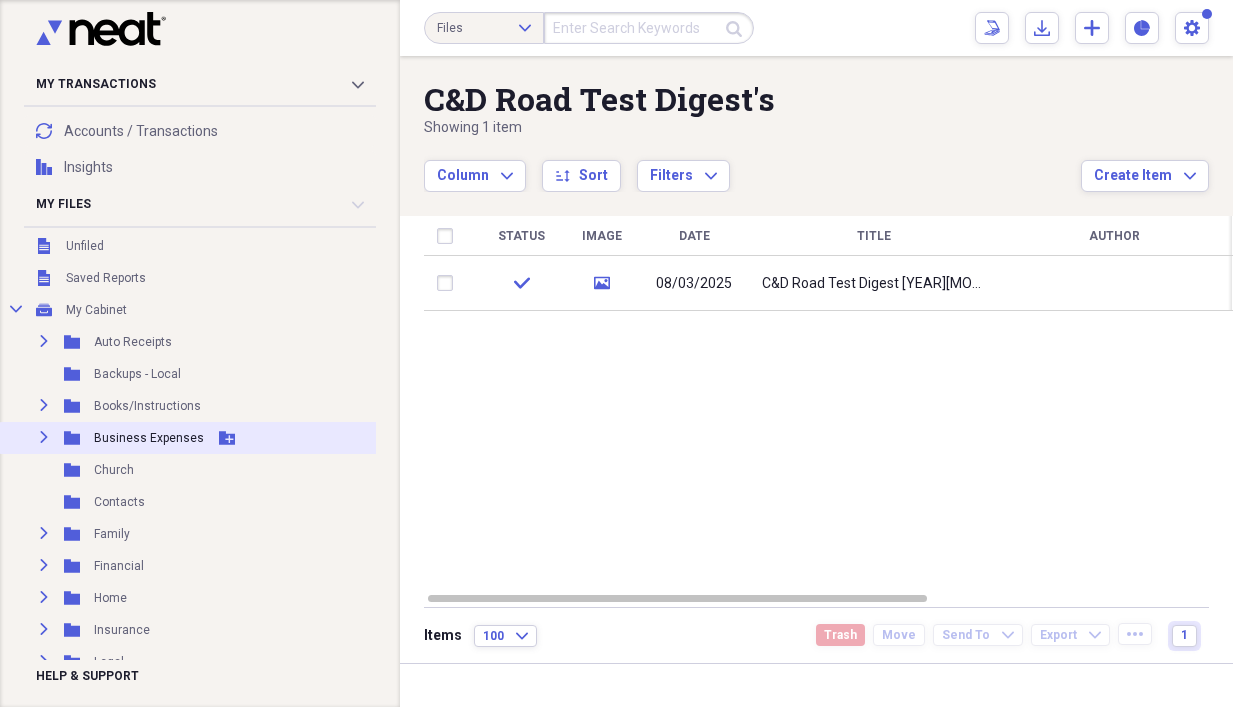 scroll, scrollTop: 100, scrollLeft: 0, axis: vertical 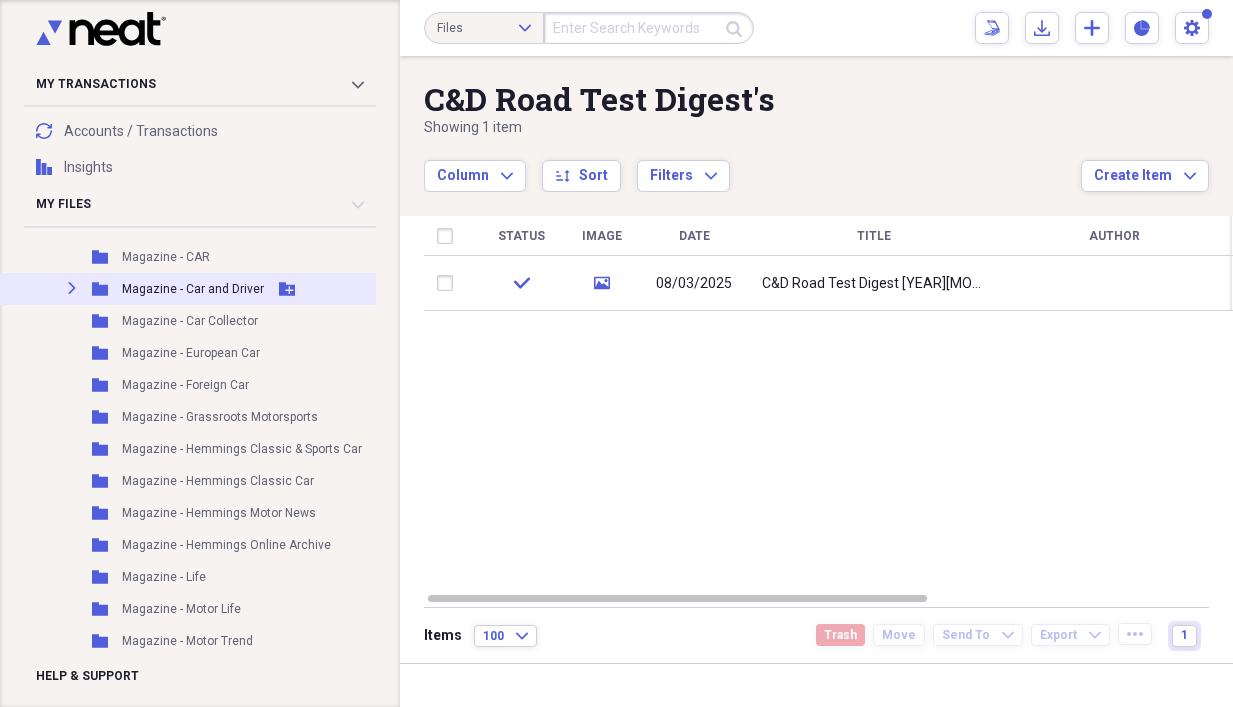 click on "Expand" 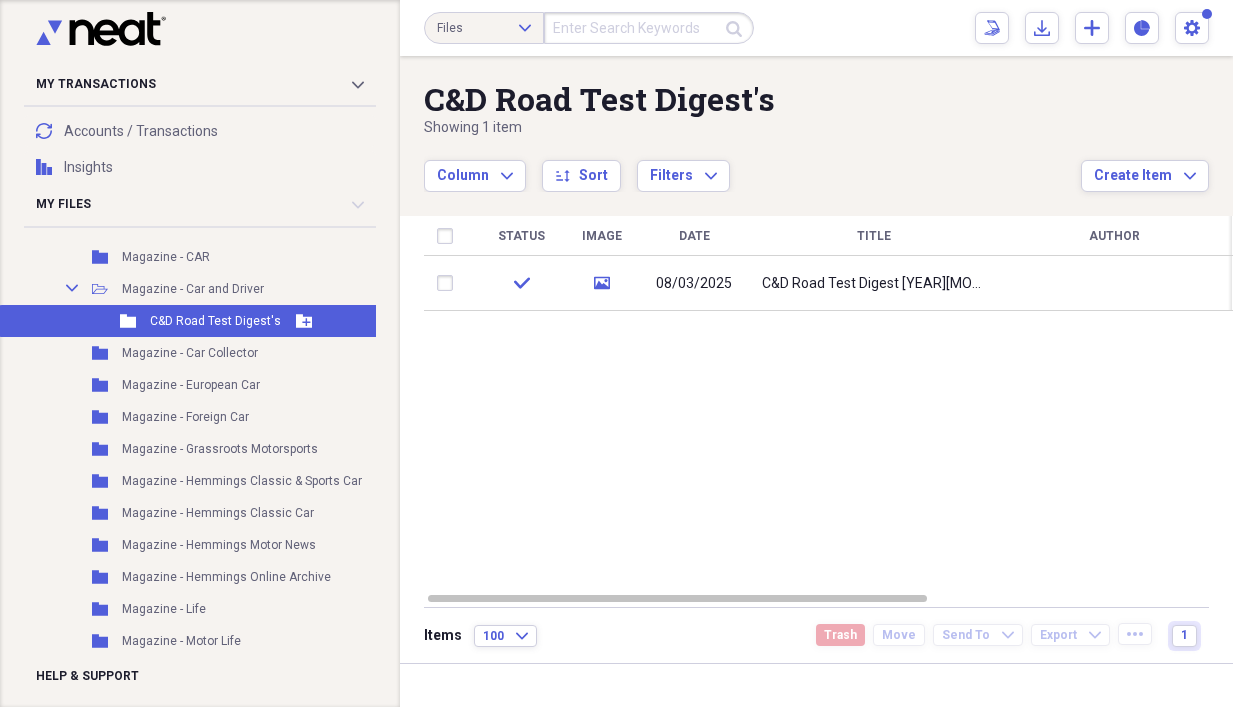 click 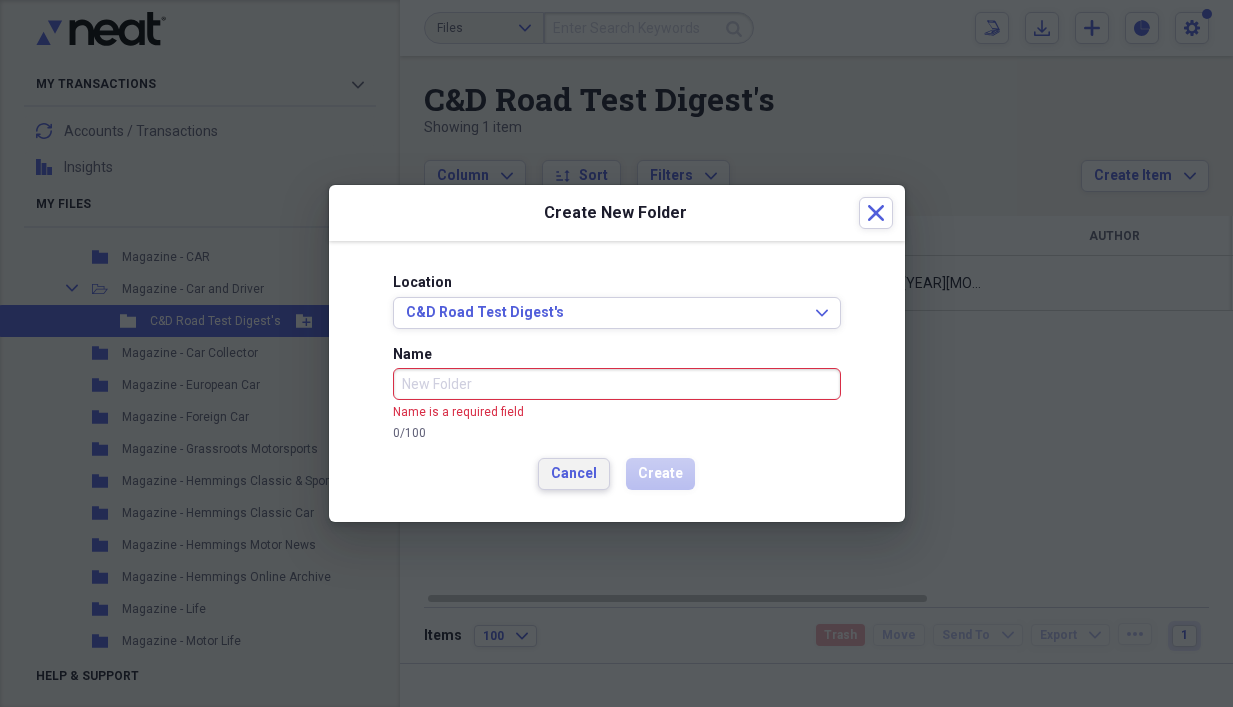 click on "Cancel" at bounding box center [574, 474] 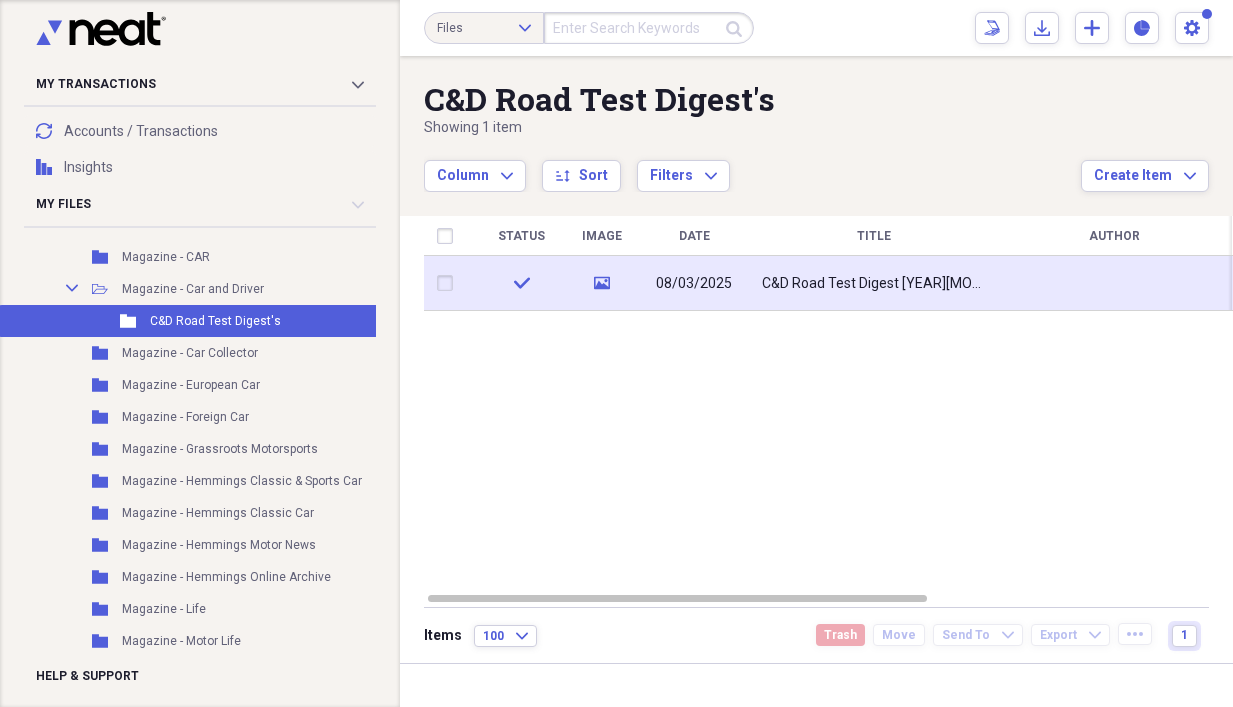click on "C&D Road Test Digest [YEAR][MONTH]" at bounding box center [874, 284] 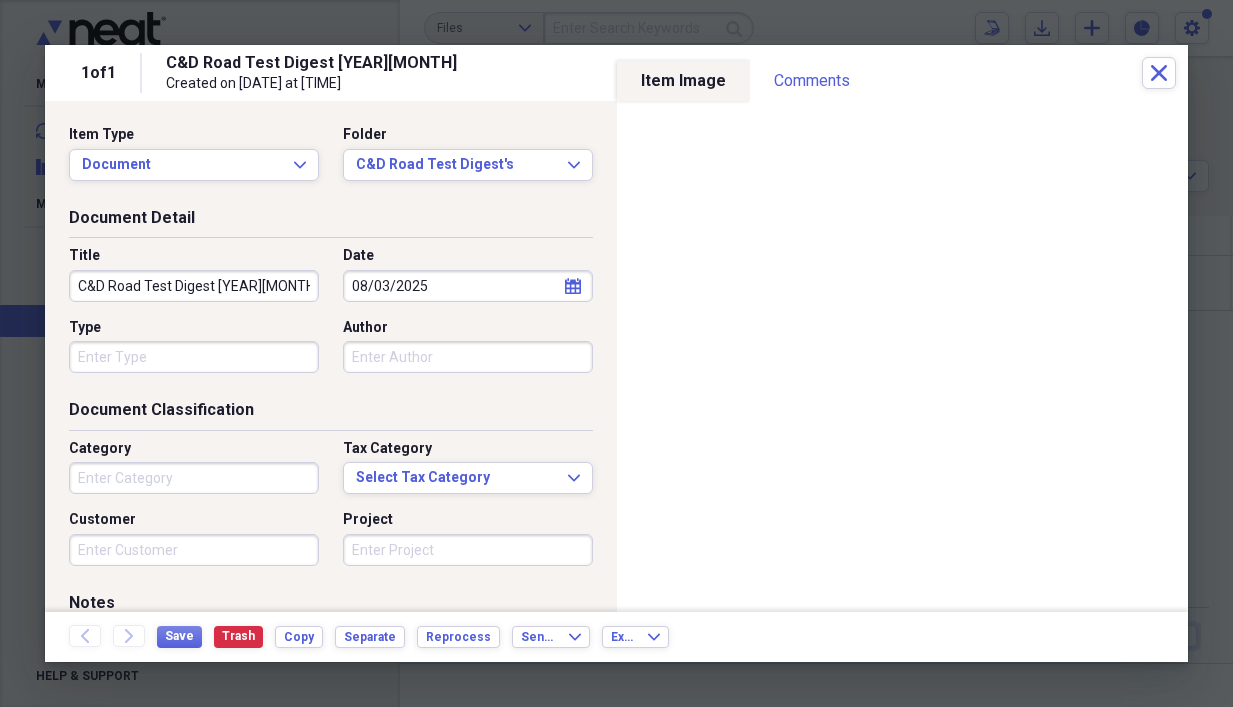 click on "C&D Road Test Digest [YEAR][MONTH]" at bounding box center (194, 286) 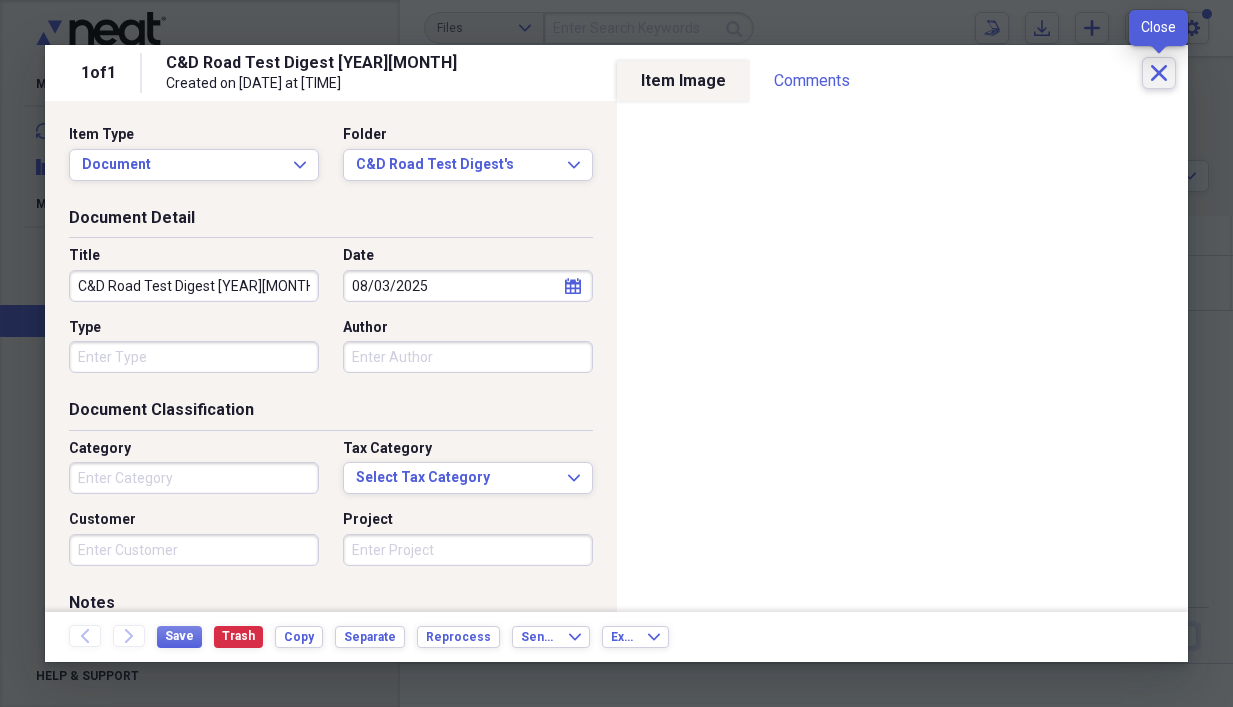 click 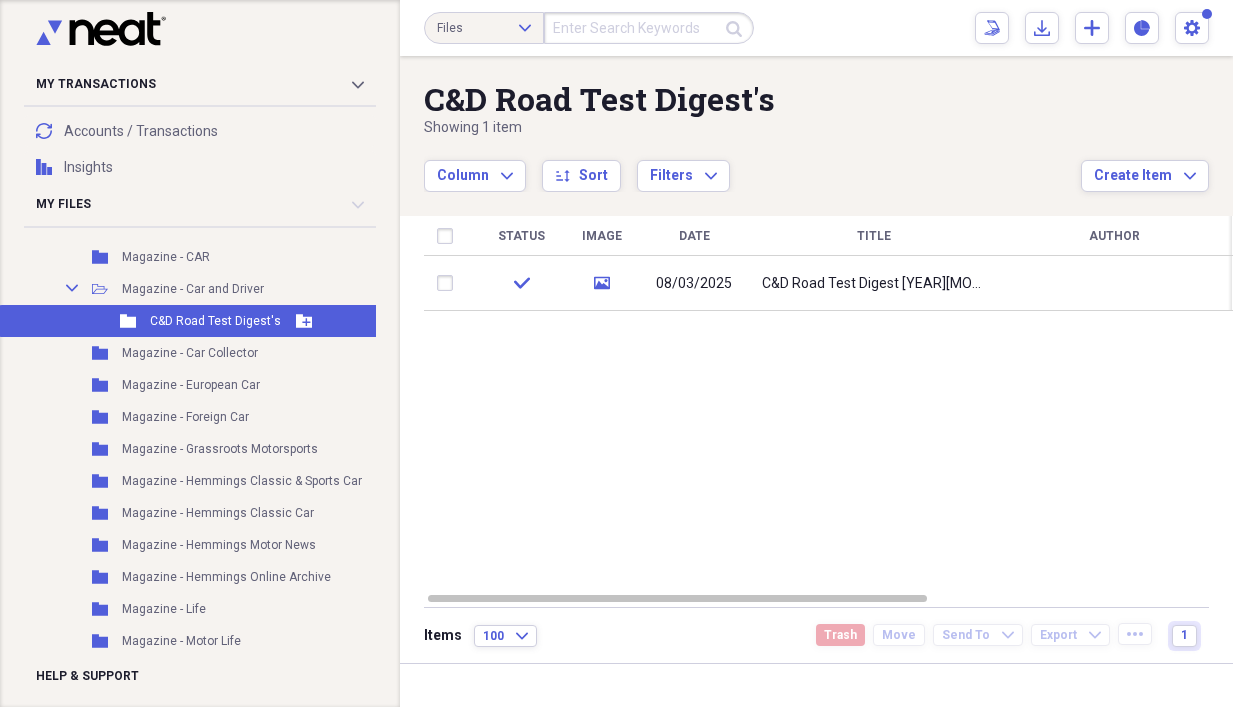 click on "Add Folder" 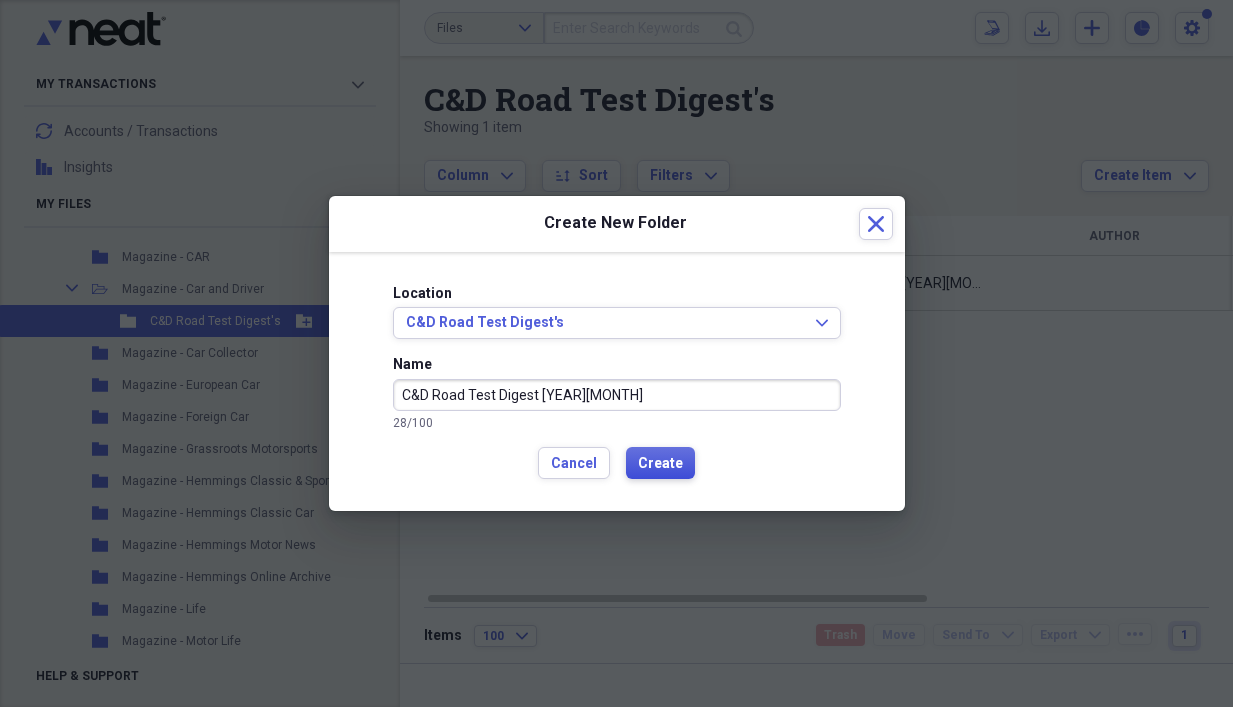type on "C&D Road Test Digest [YEAR][MONTH]" 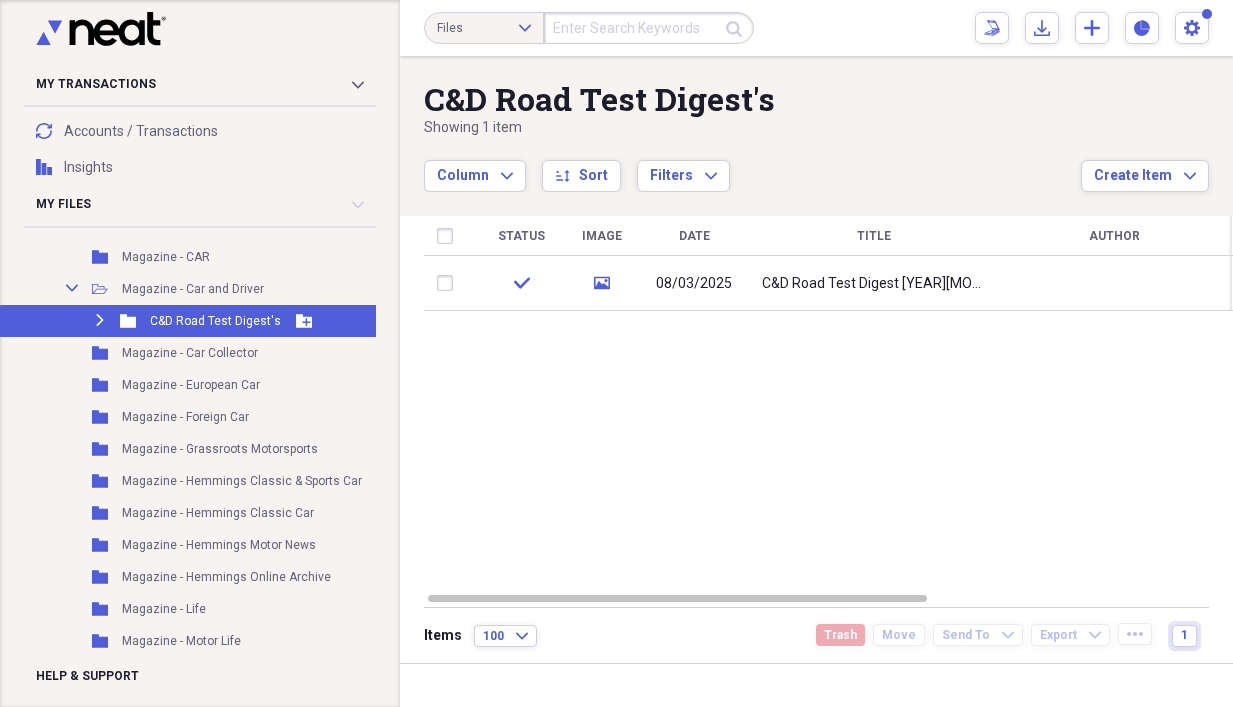 click on "Expand" 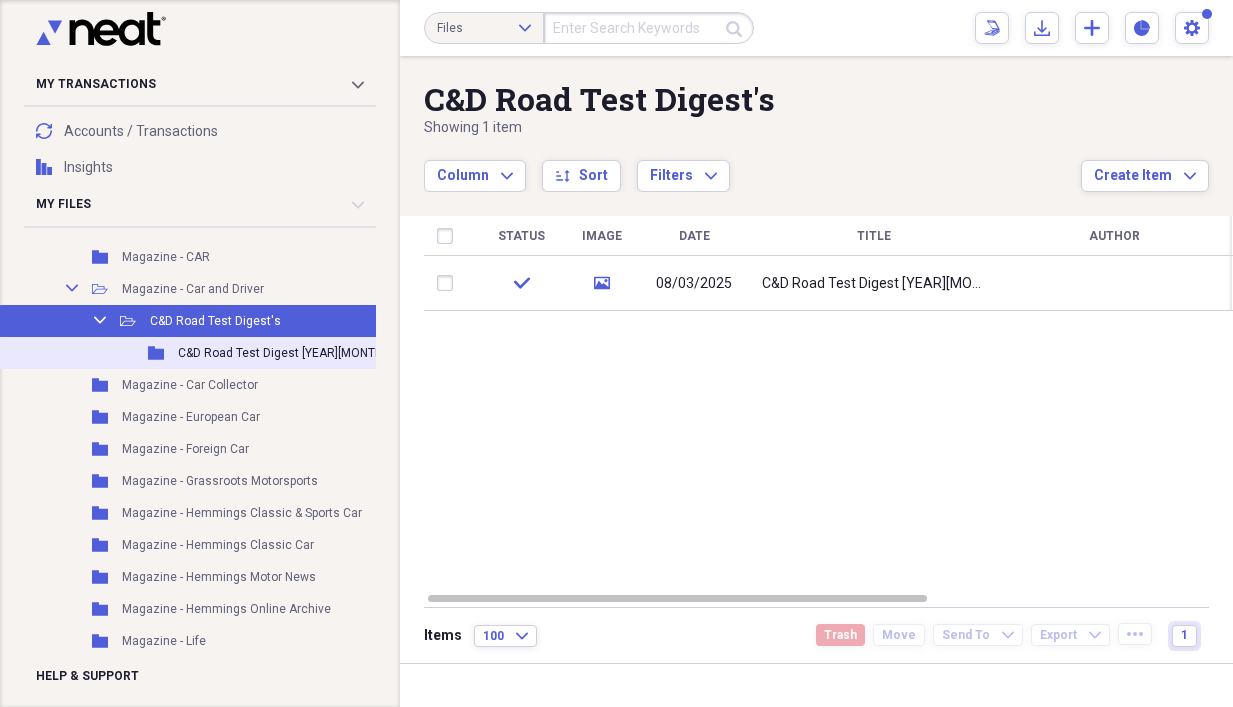 click on "C&D Road Test Digest [YEAR][MONTH]" at bounding box center (282, 353) 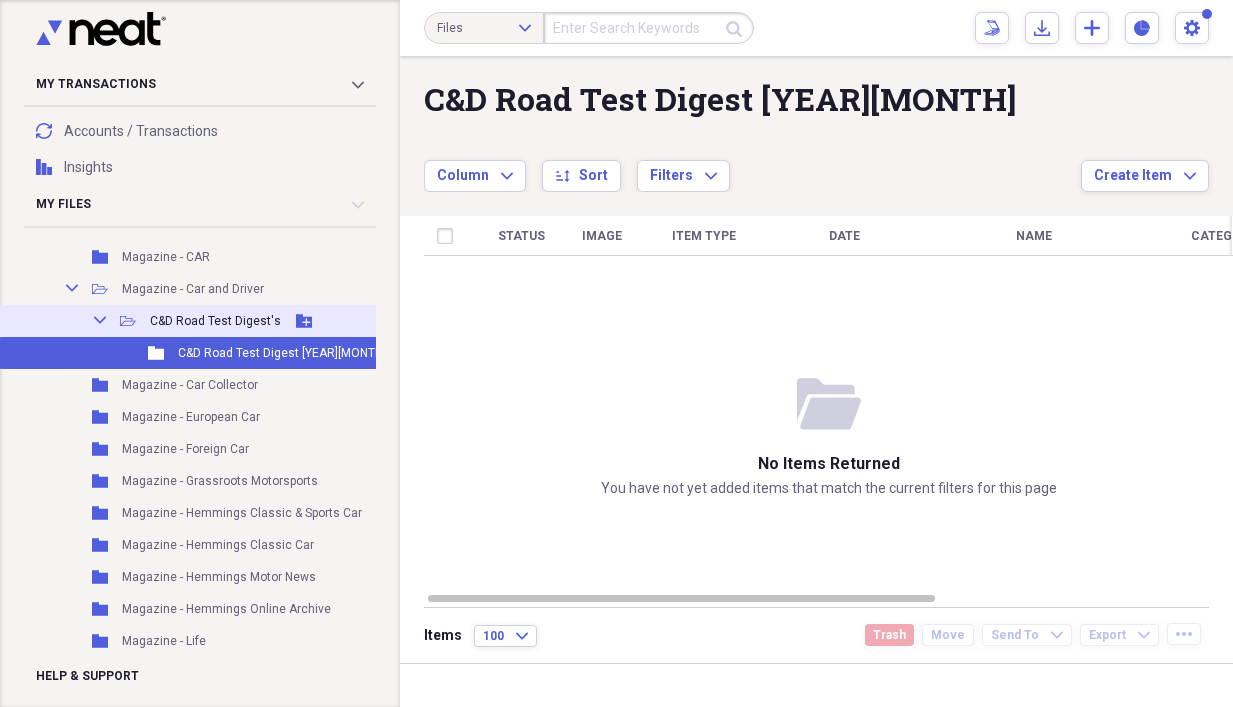 click on "C&D Road Test Digest's" at bounding box center [215, 321] 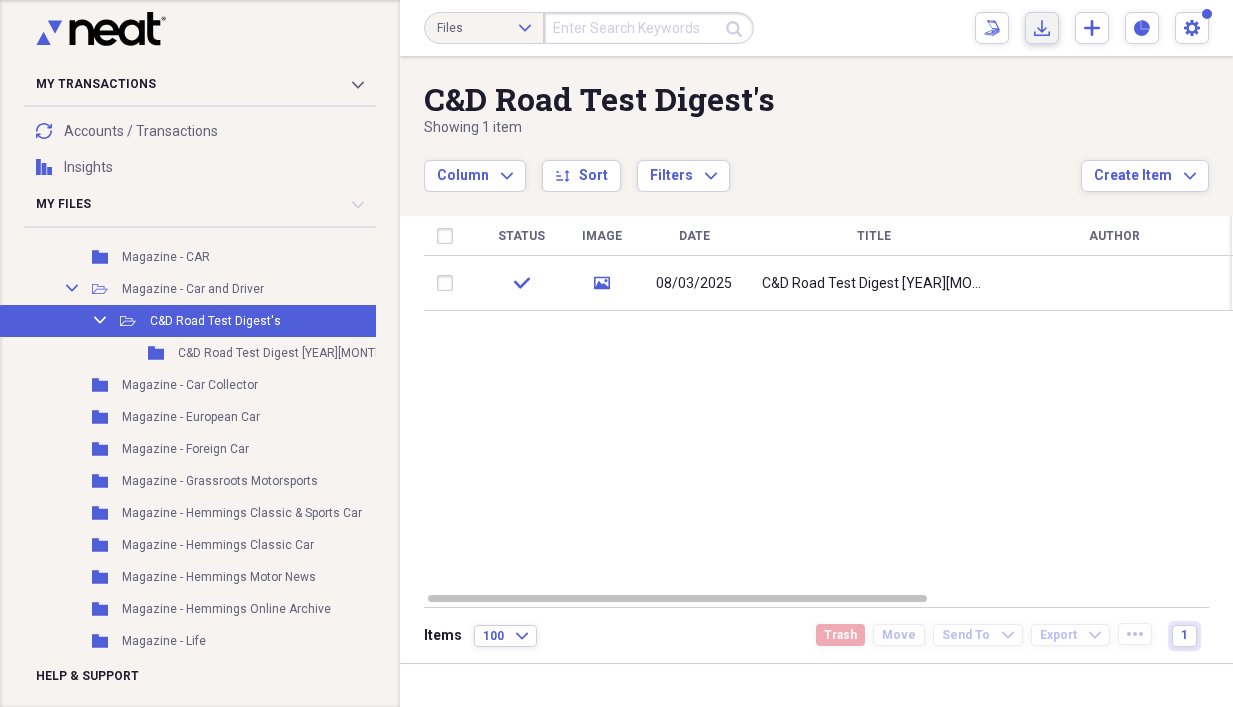 click 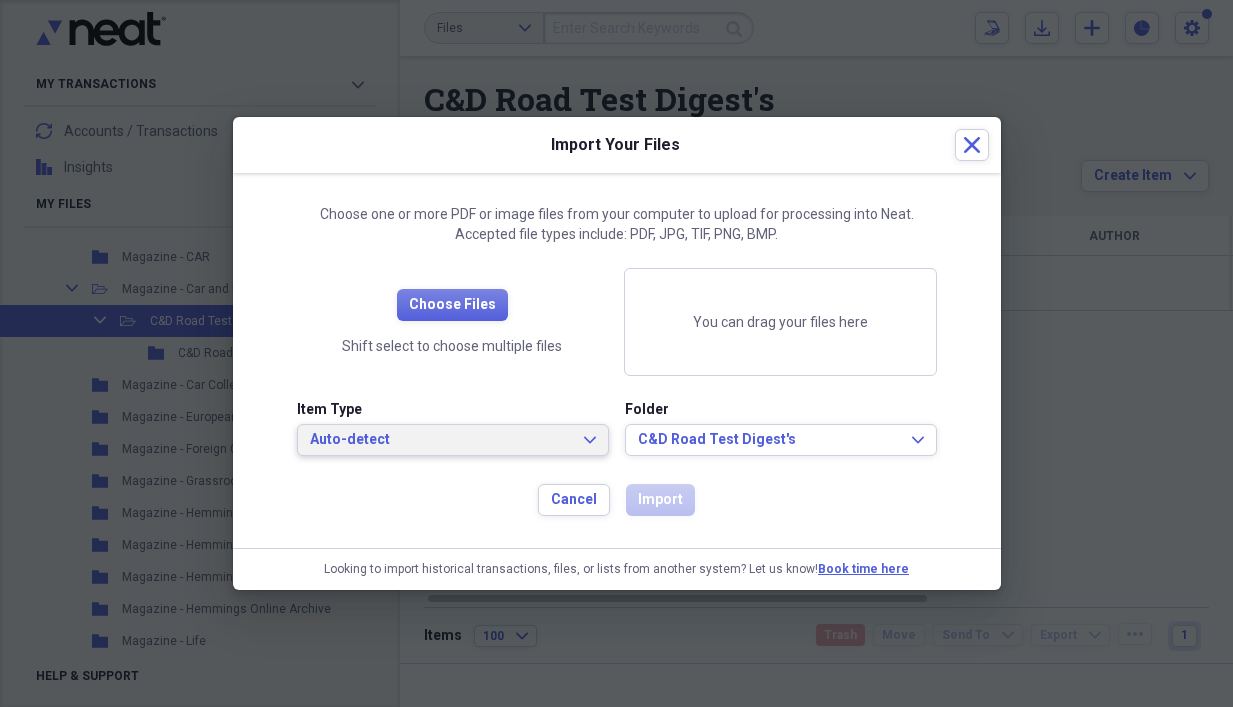 click on "Auto-detect" at bounding box center (441, 440) 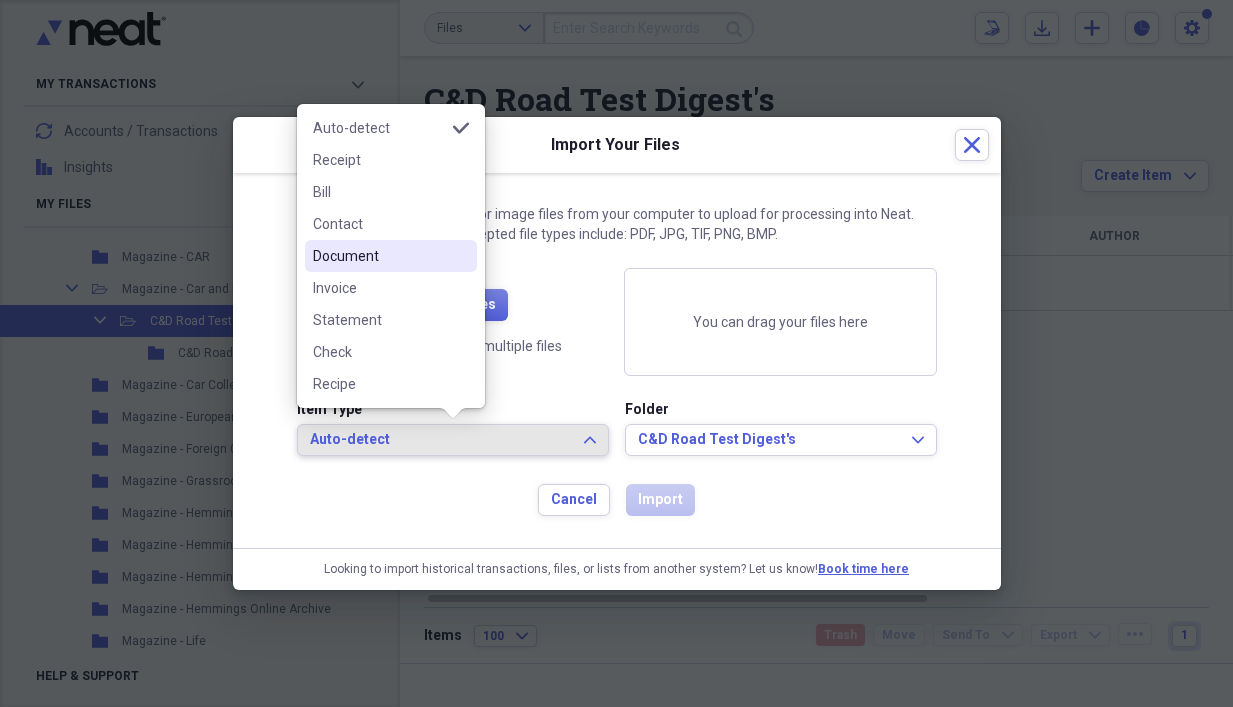 click on "Document" at bounding box center [379, 256] 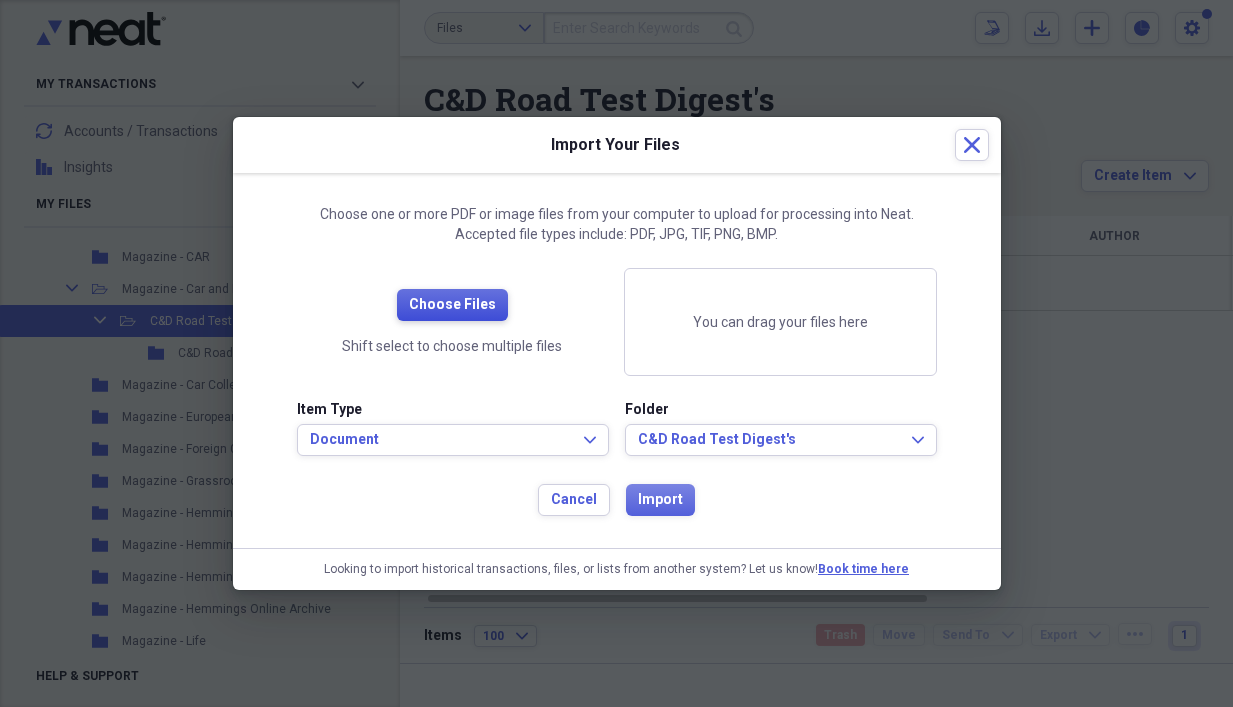 click on "Choose Files" at bounding box center (452, 305) 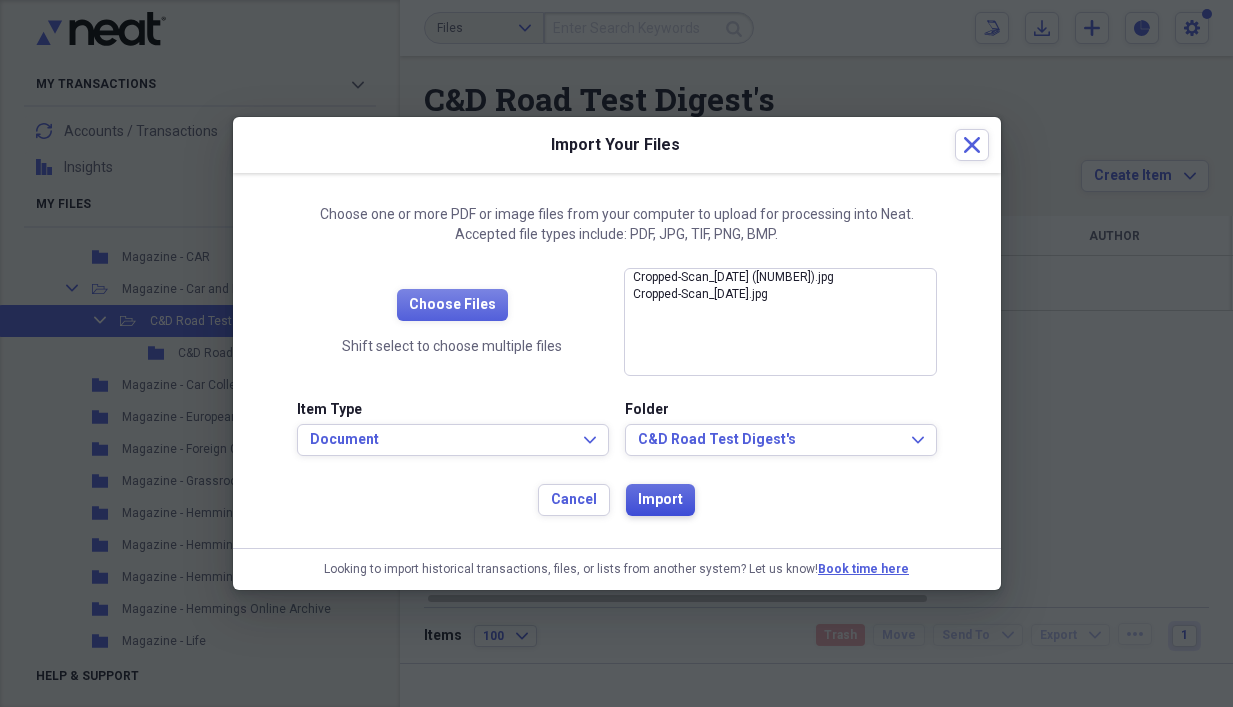 click on "Import" at bounding box center (660, 500) 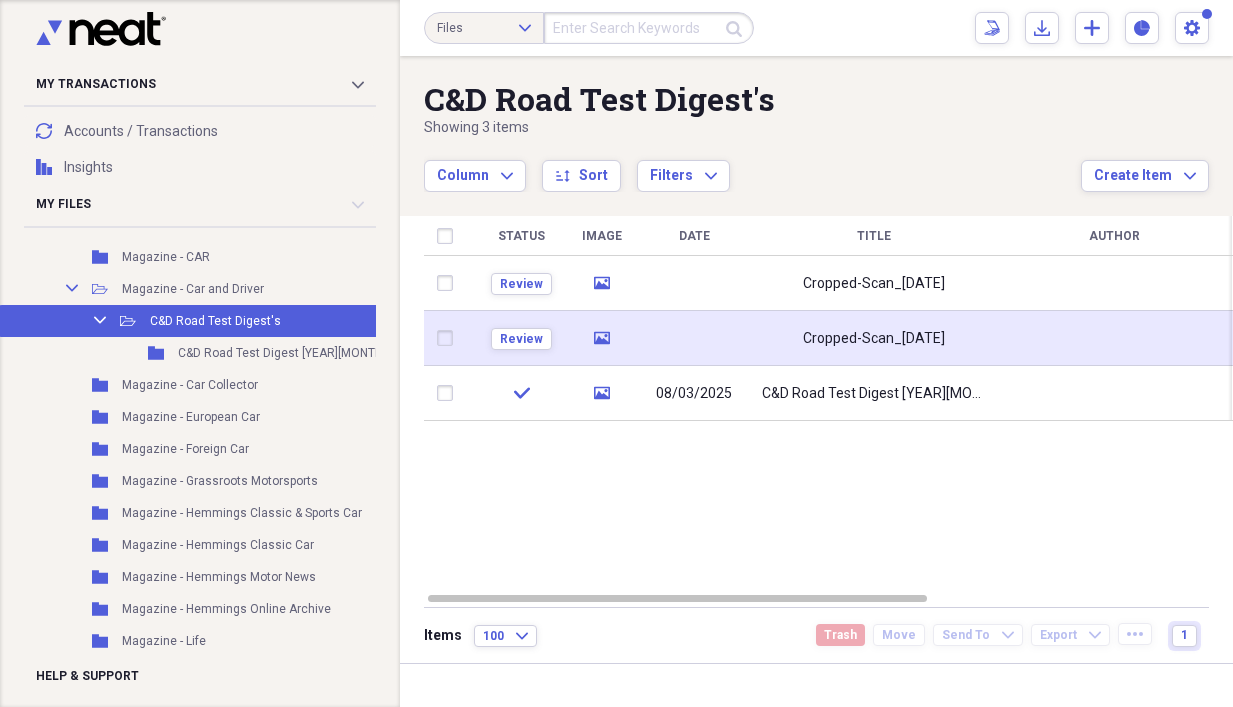 click at bounding box center (449, 338) 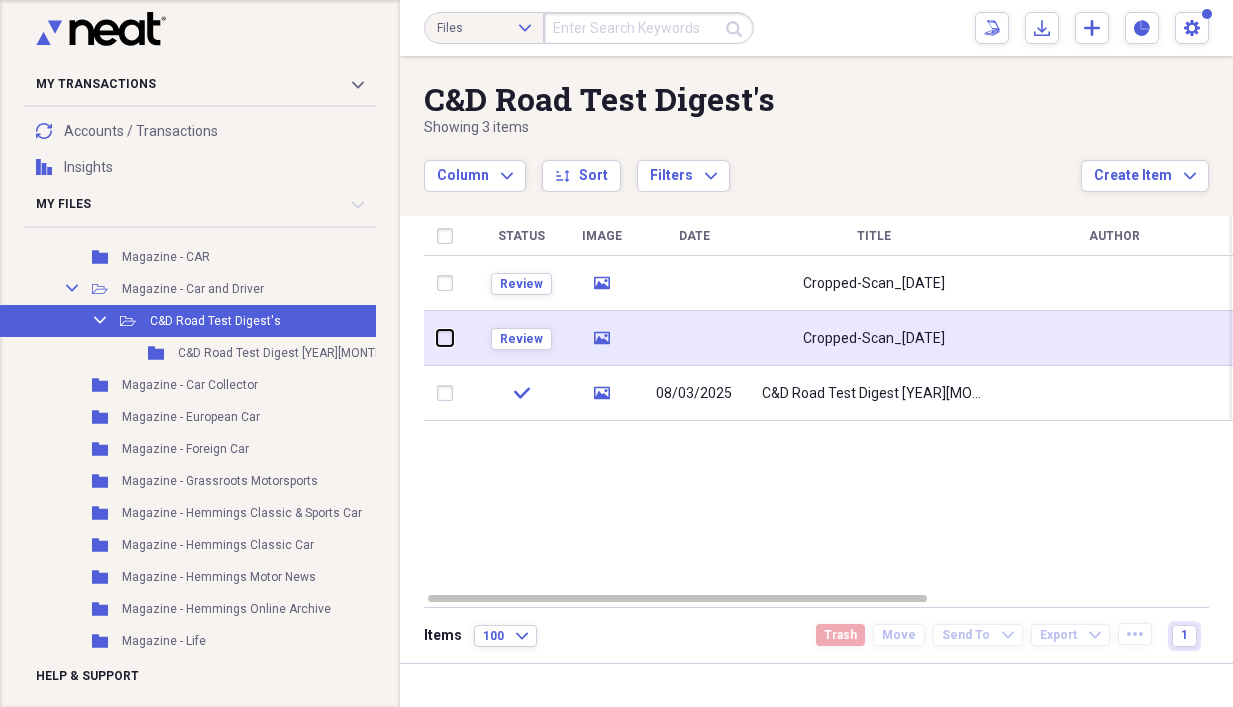 click at bounding box center [437, 338] 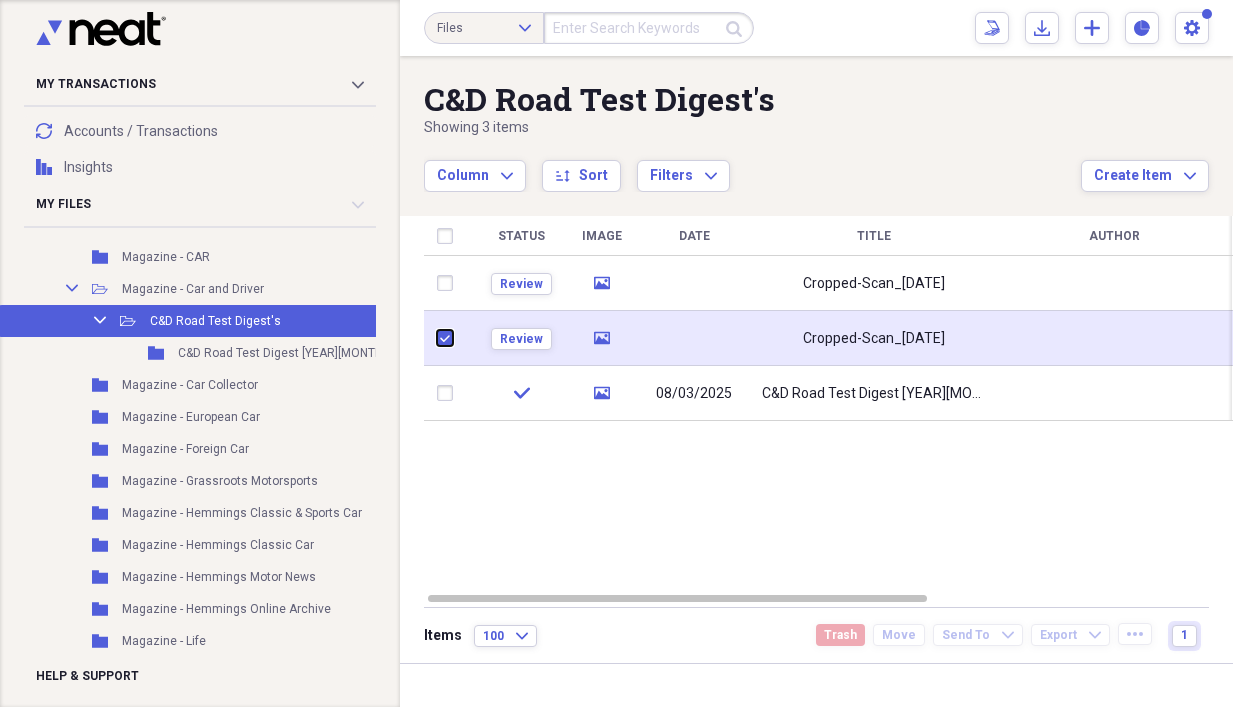 checkbox on "true" 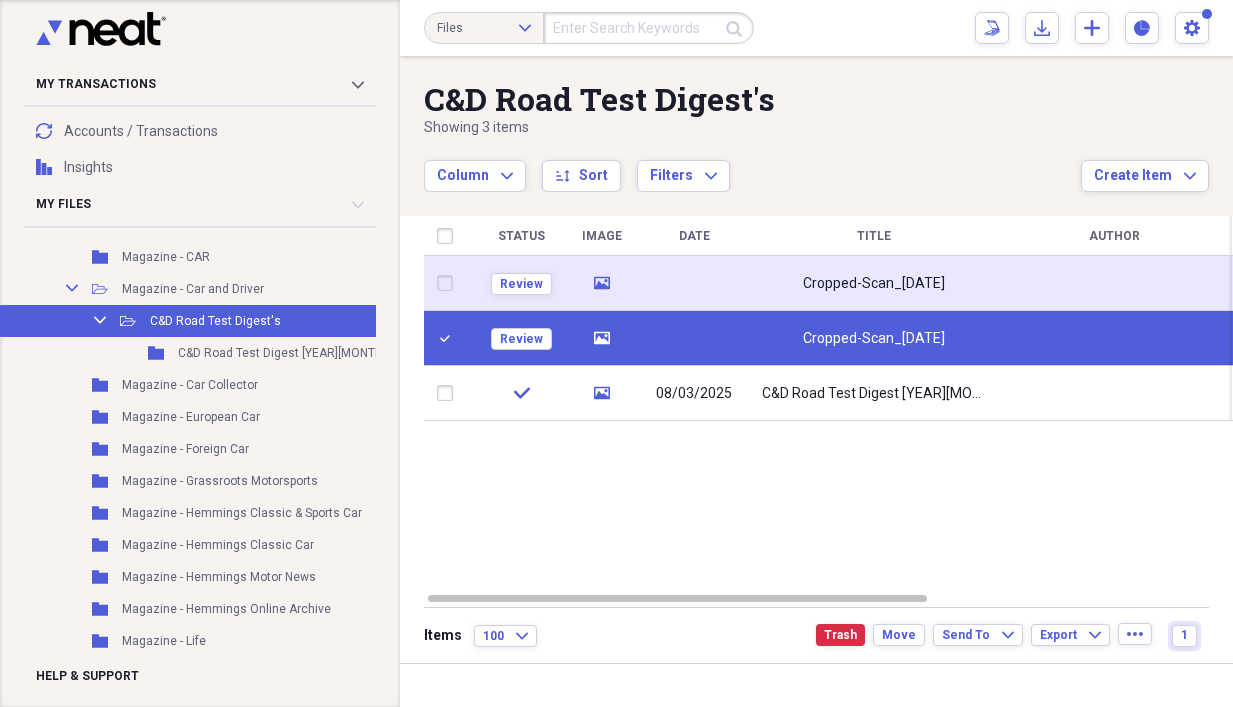 click at bounding box center [449, 283] 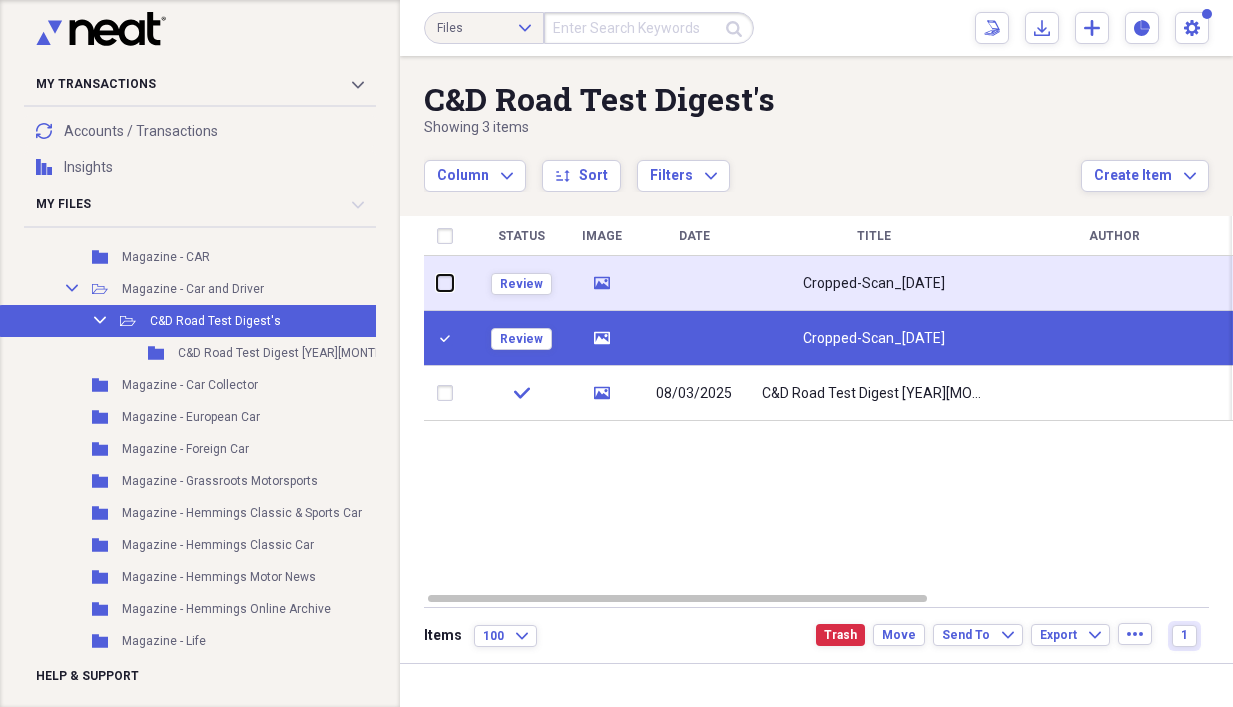 click at bounding box center [437, 283] 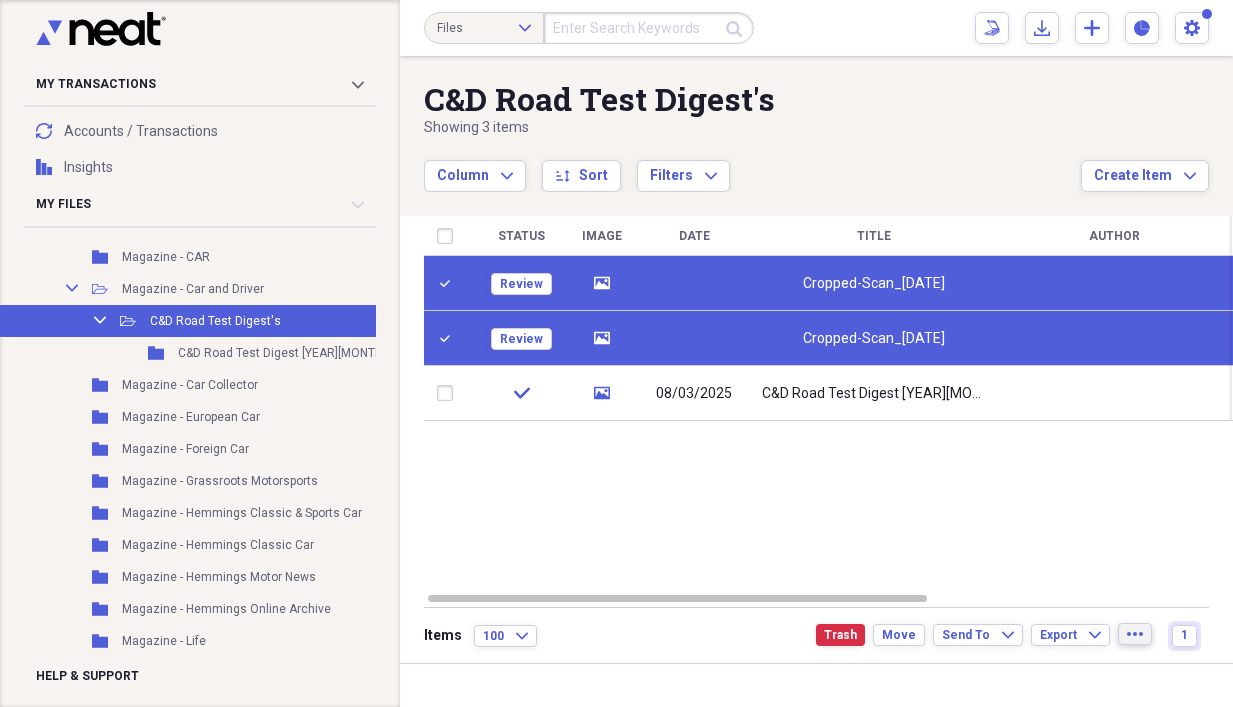 click 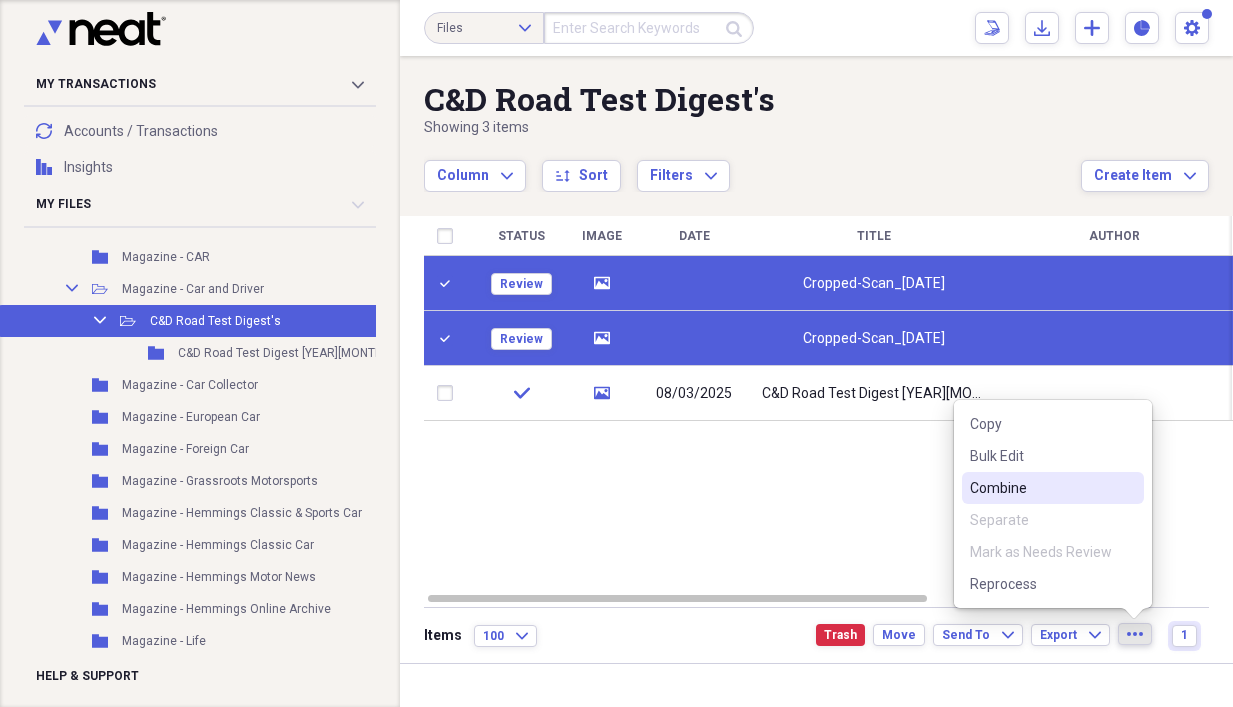 click on "Combine" at bounding box center [1041, 488] 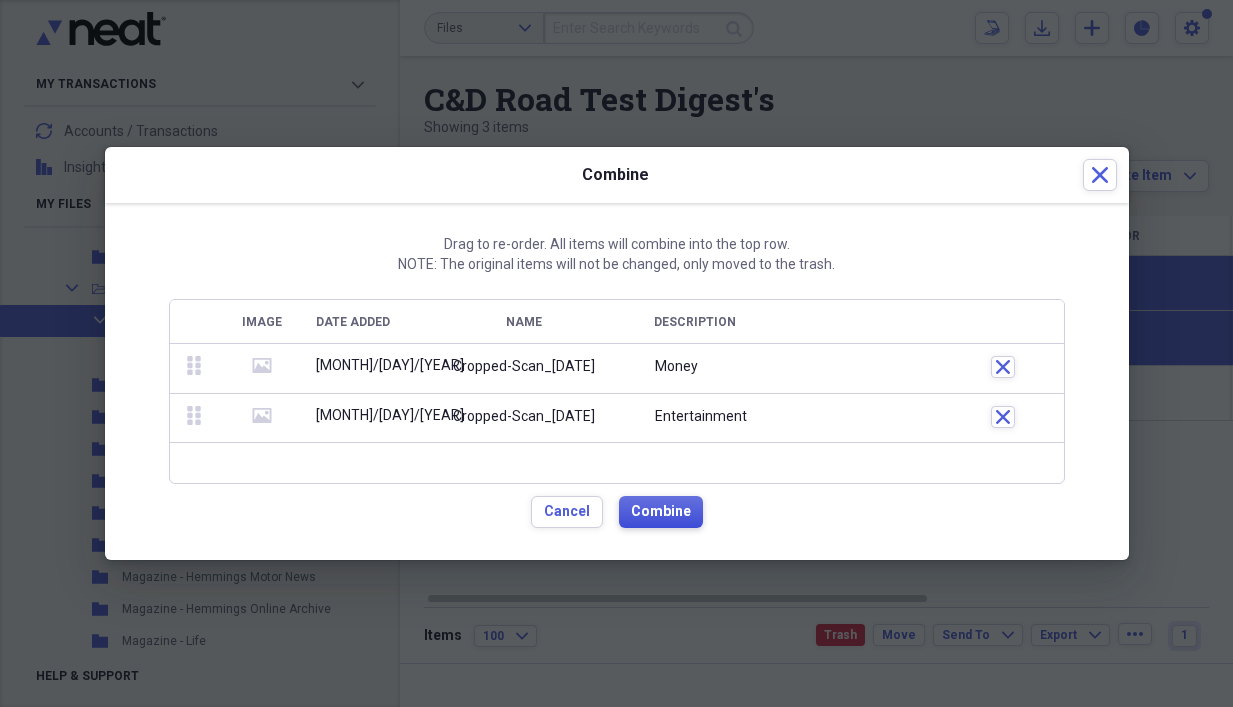 click on "Combine" at bounding box center [661, 512] 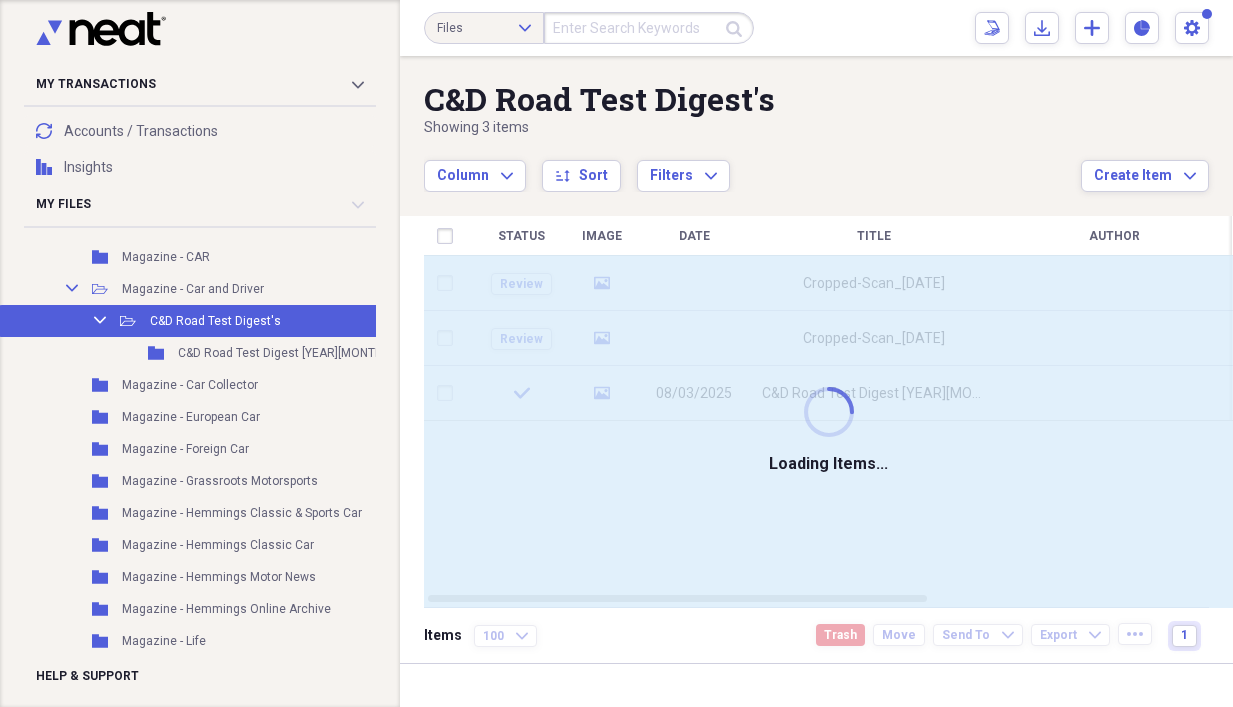 checkbox on "false" 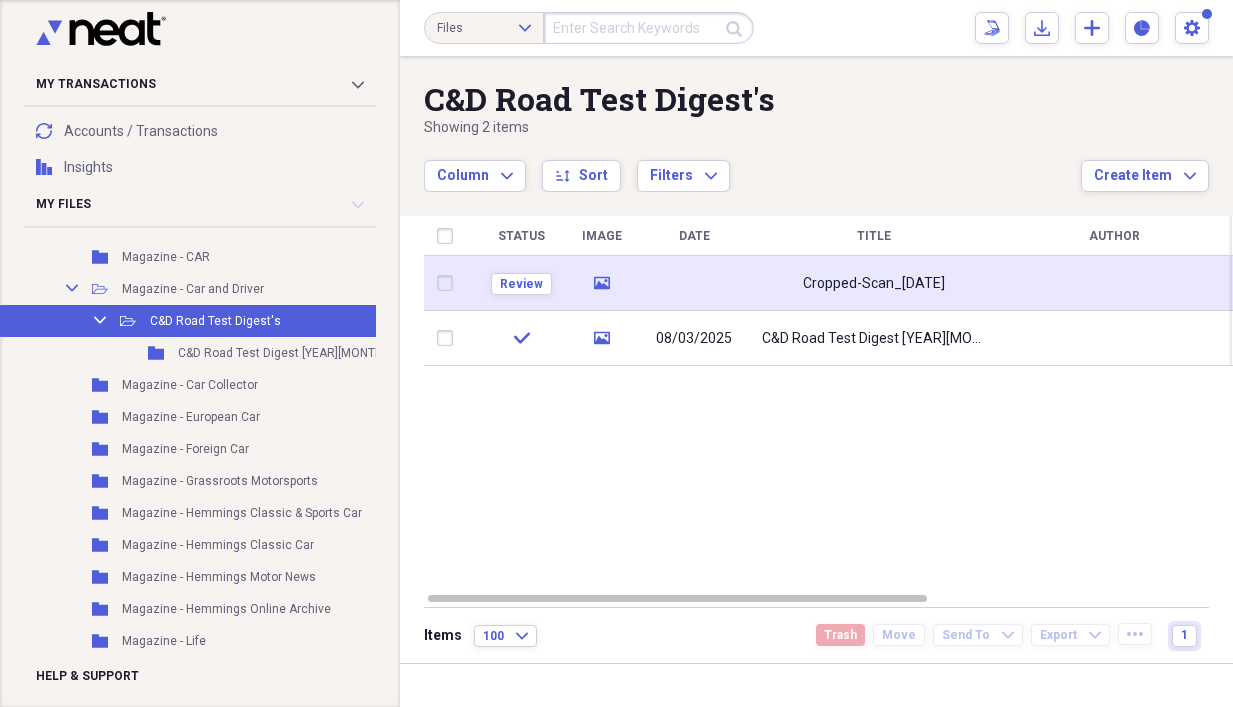 click on "Cropped-Scan_[DATE]" at bounding box center (874, 284) 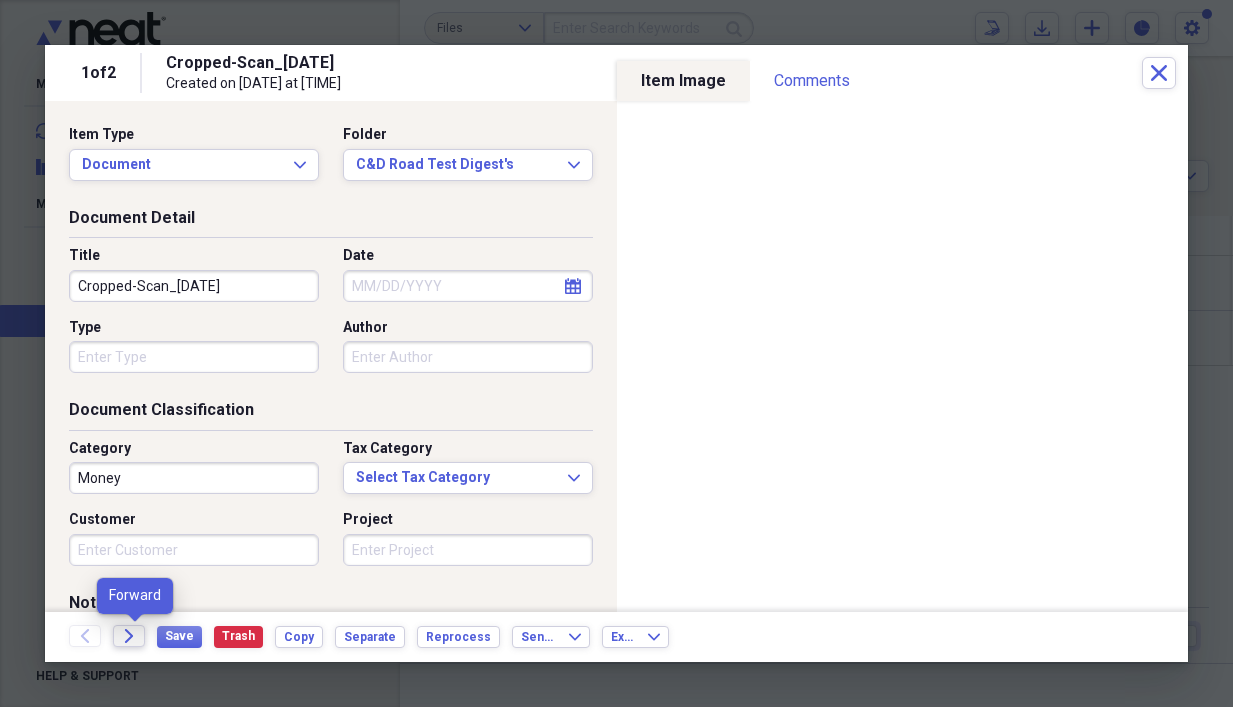 click 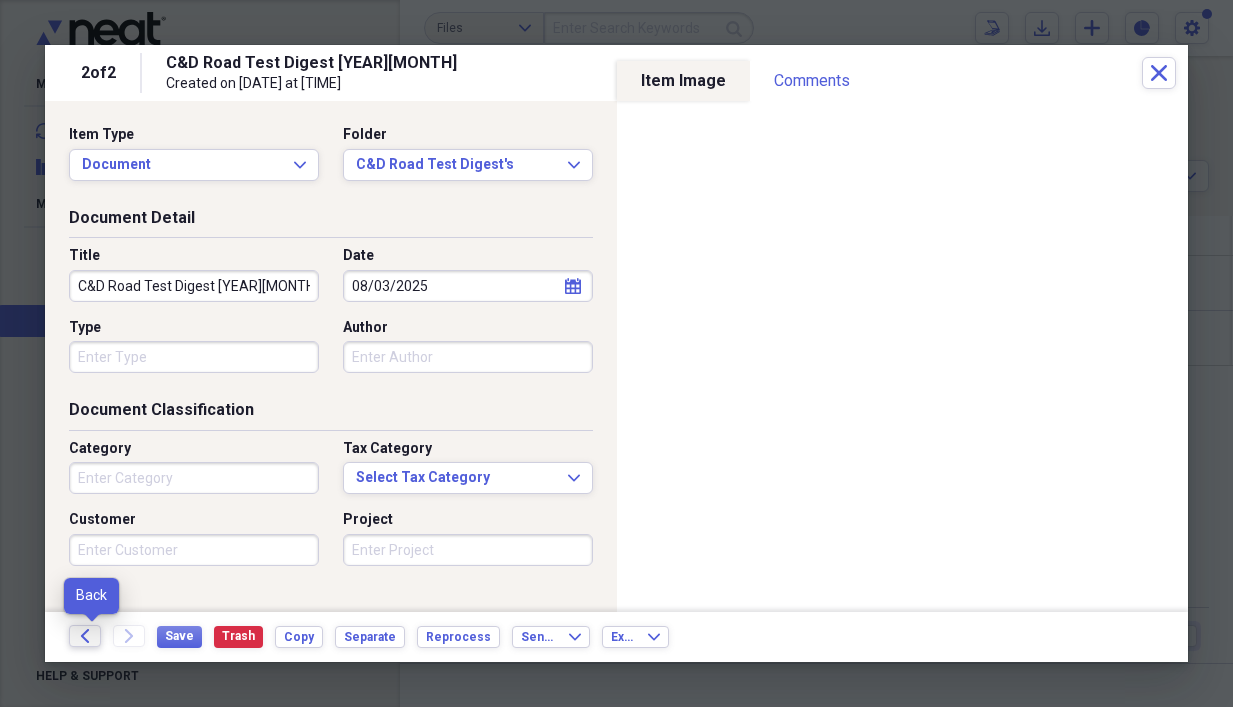 click 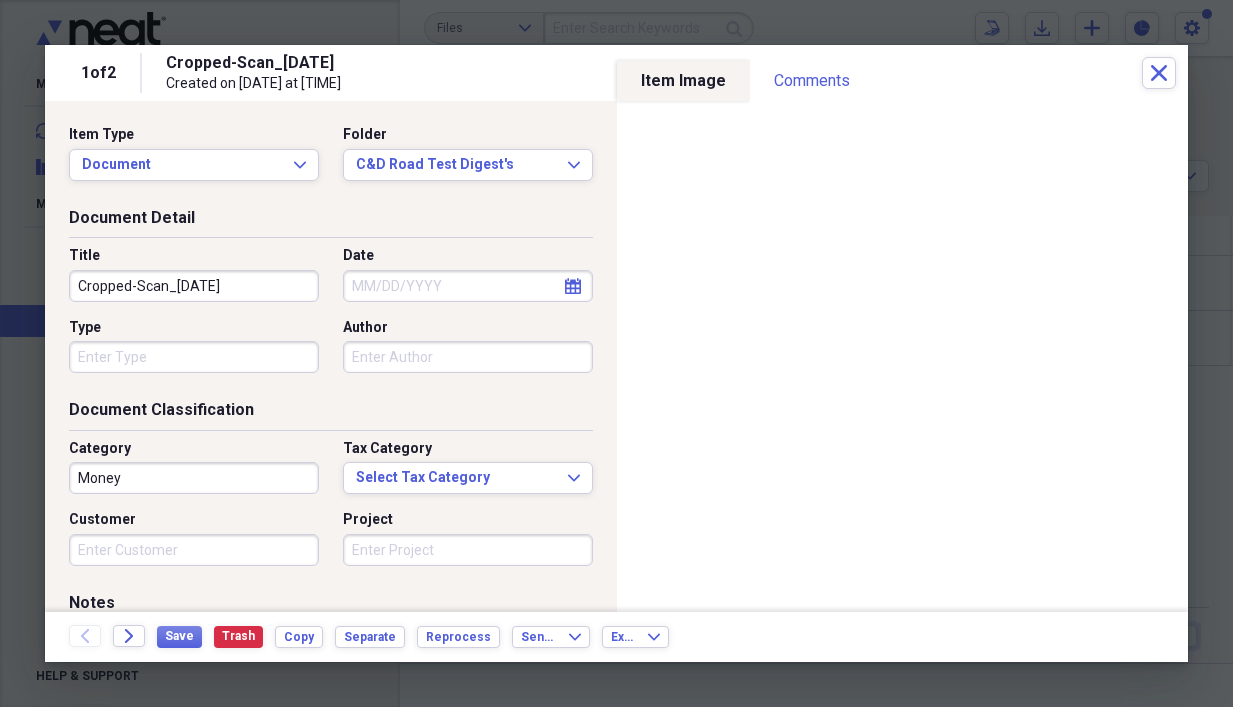 click on "Cropped-Scan_[DATE]" at bounding box center (194, 286) 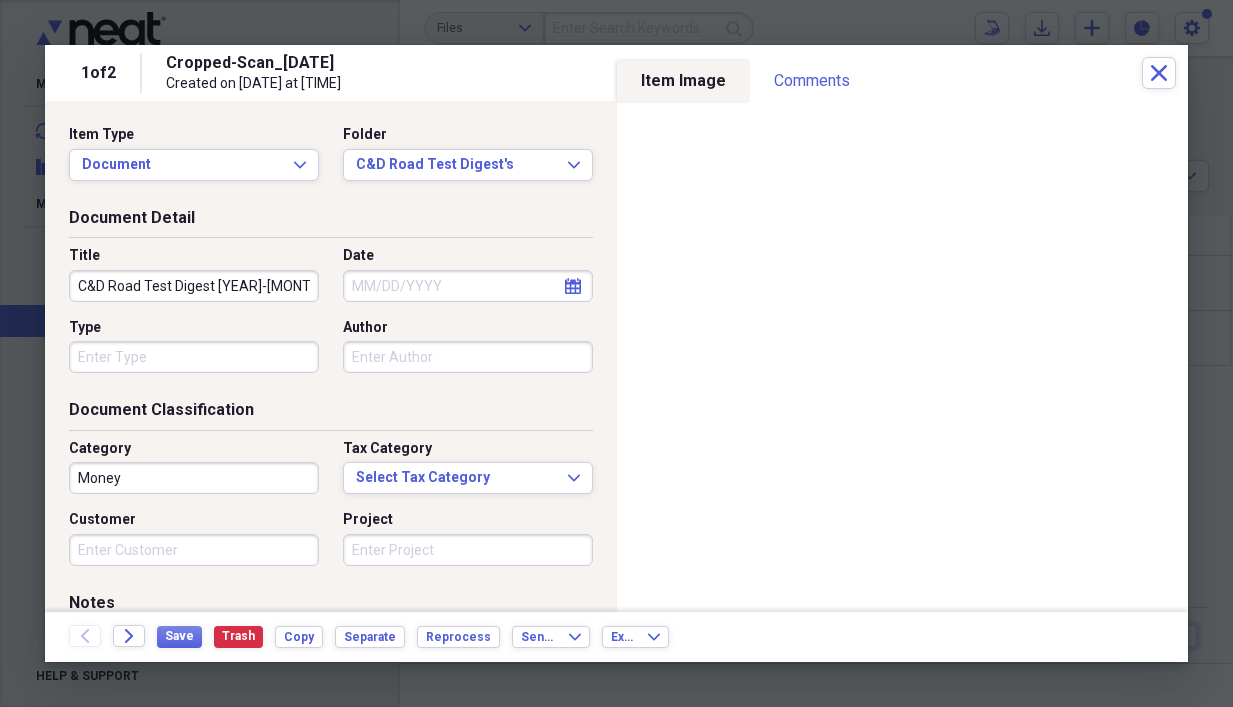 type on "C&D Road Test Digest [YEAR]-[MONTH]" 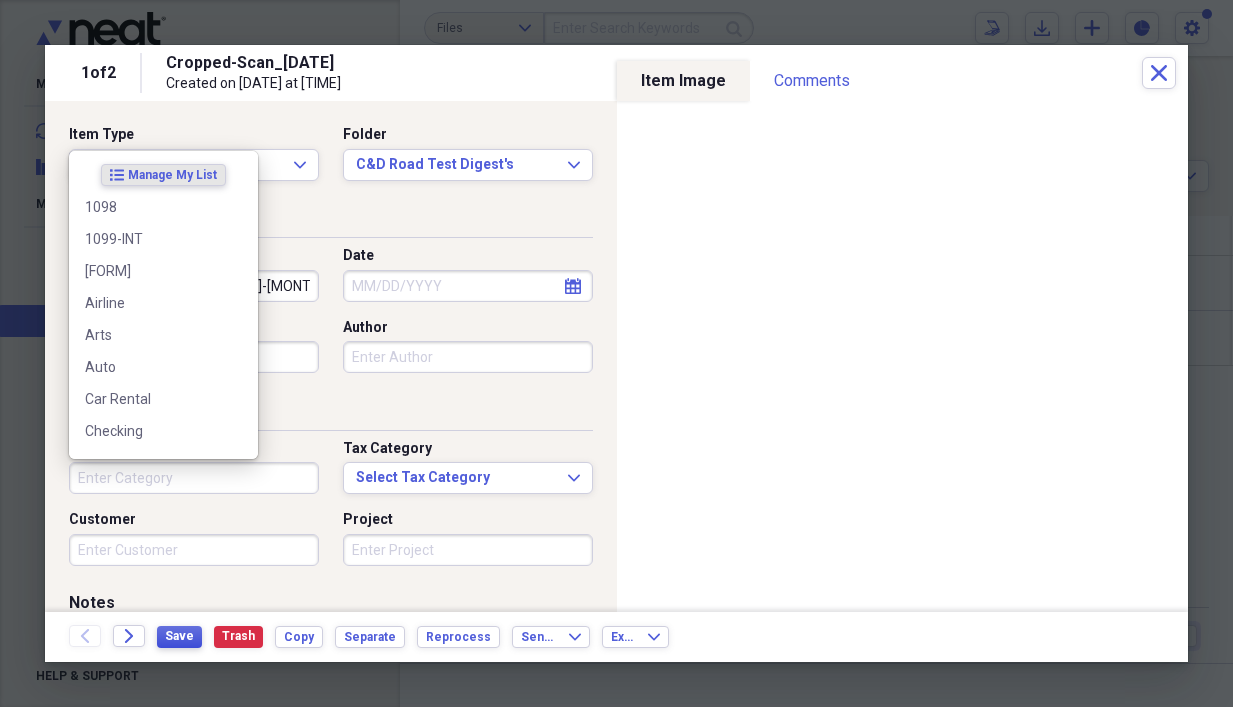 type 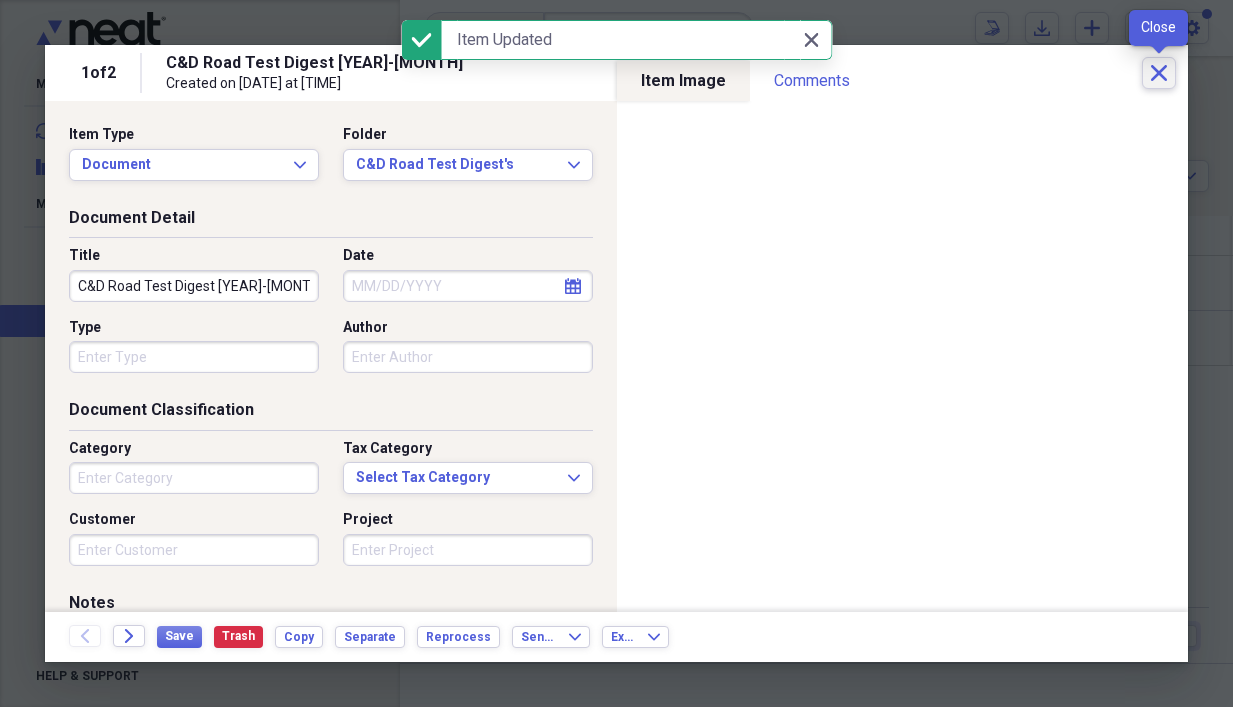 click on "Close" 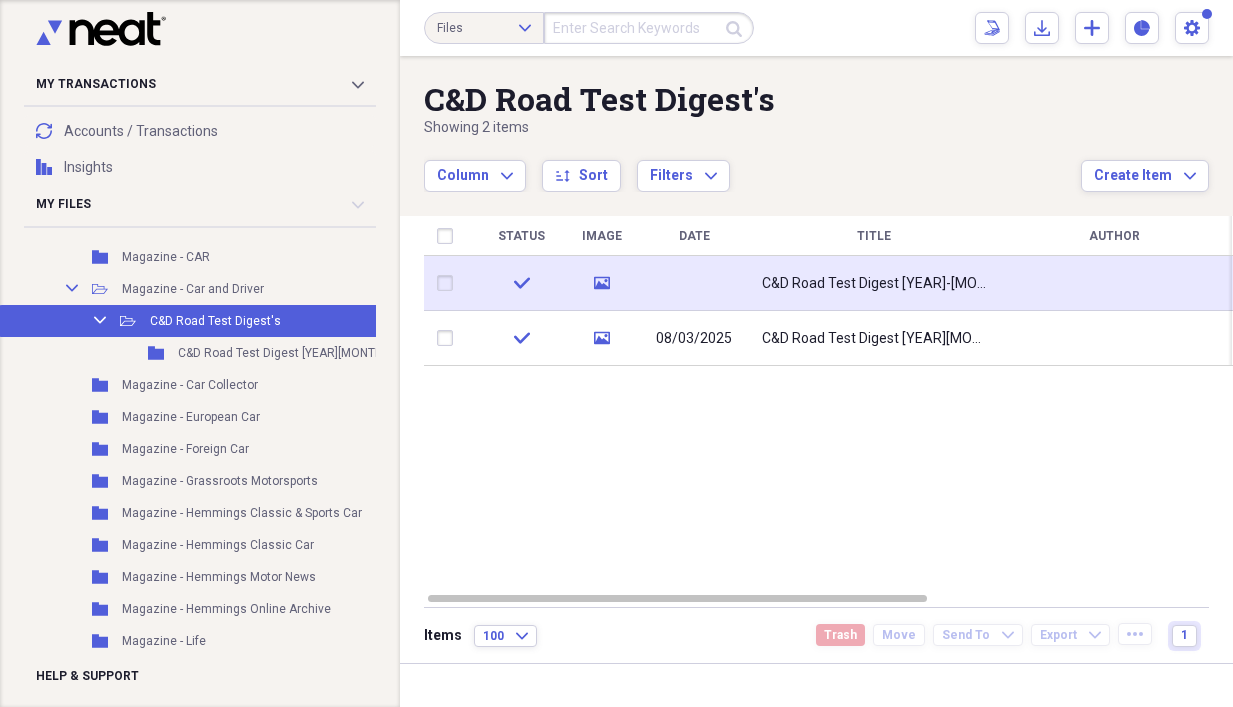 click on "C&D Road Test Digest [YEAR]-[MONTH]" at bounding box center [874, 284] 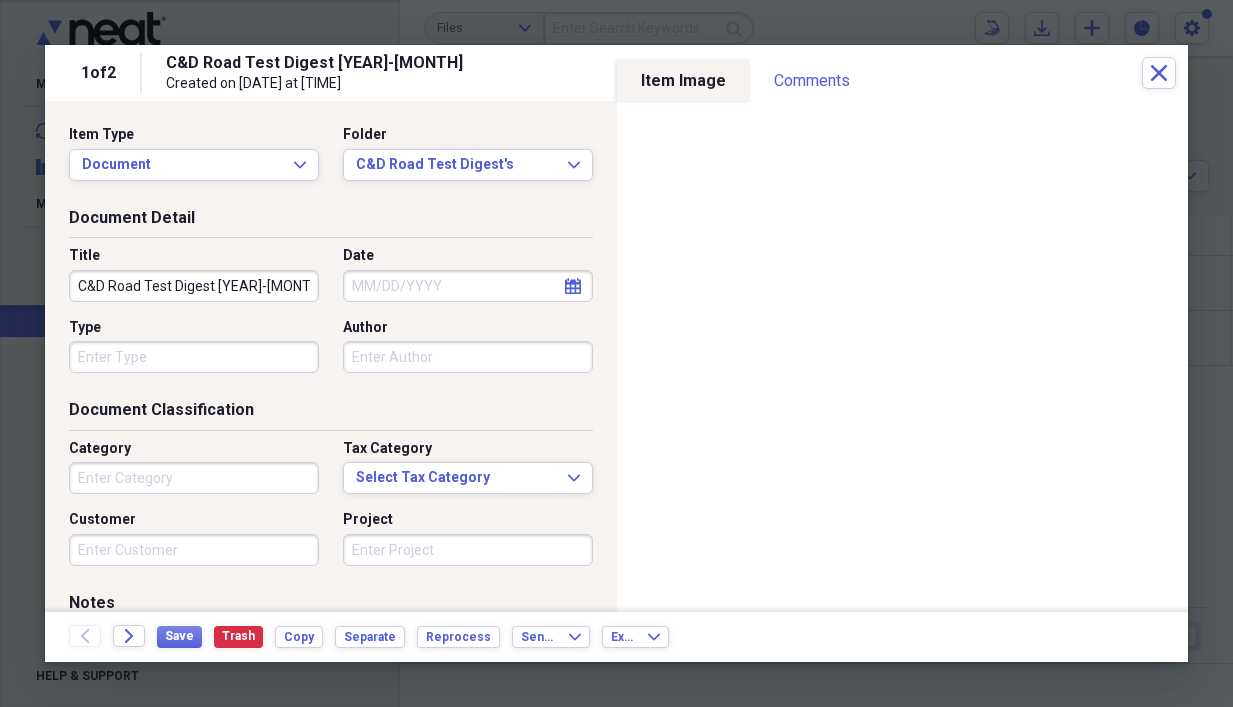 click on "Date" at bounding box center [468, 286] 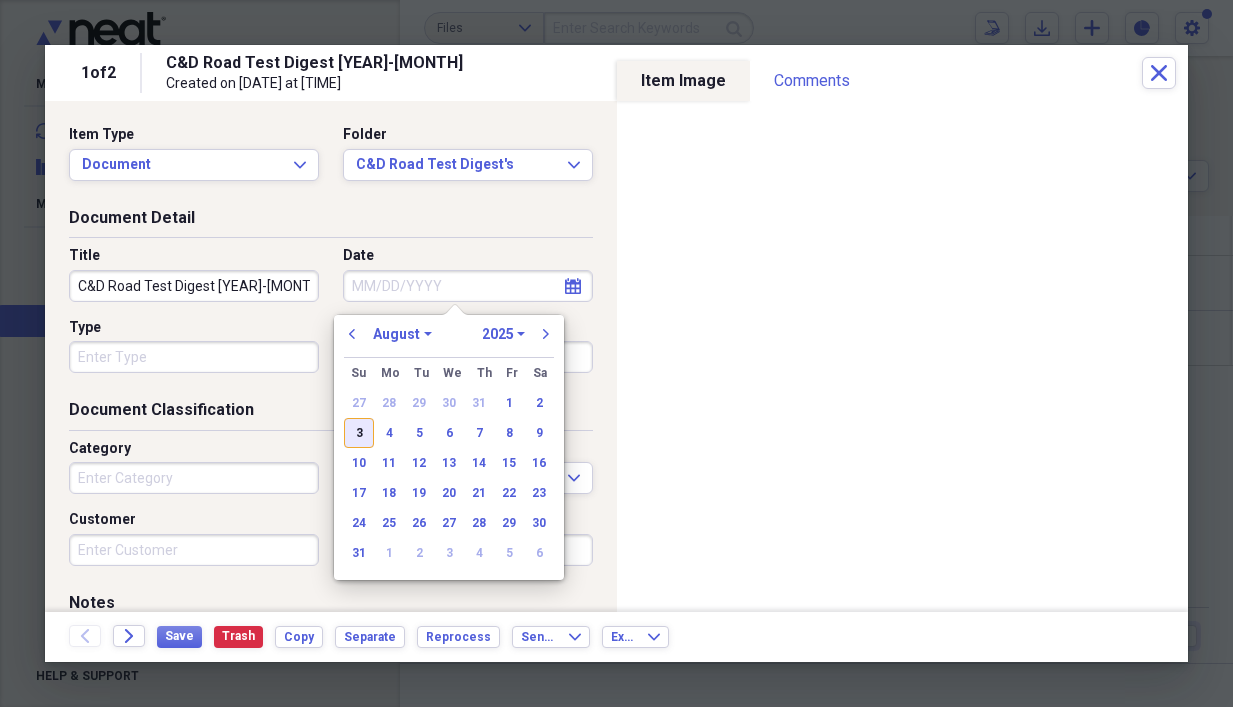 click on "3" at bounding box center (359, 433) 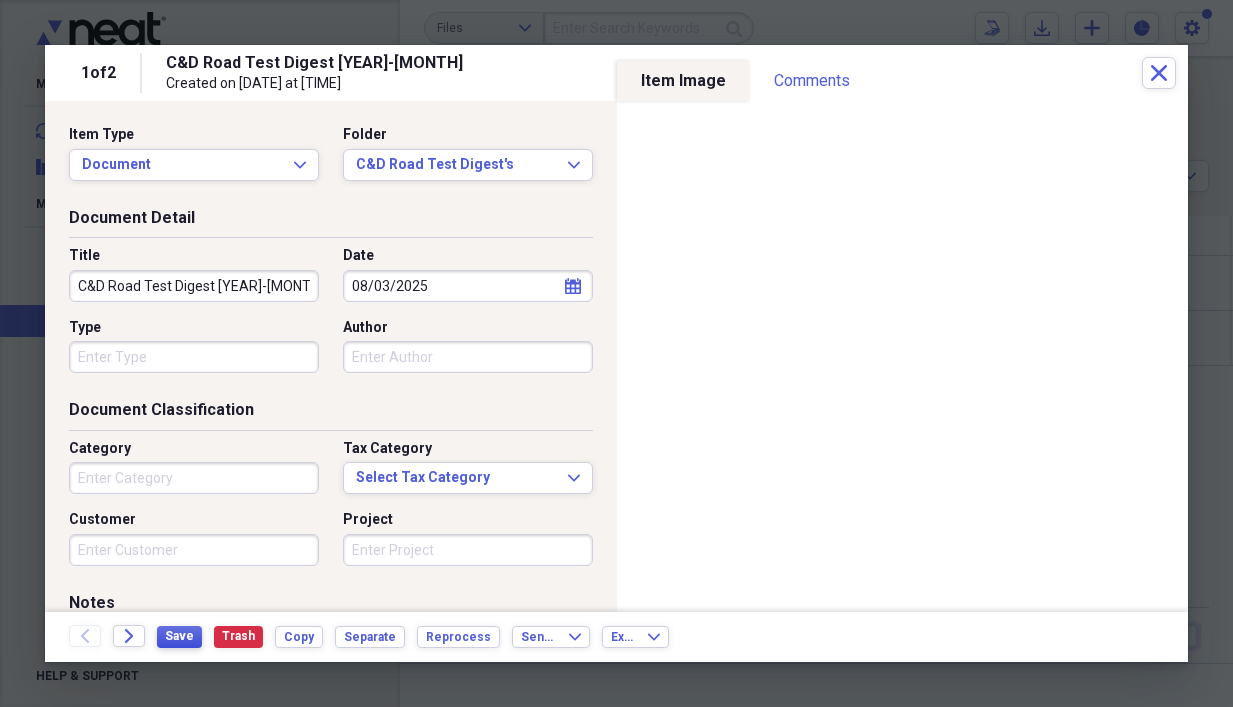 click on "Save" at bounding box center (179, 636) 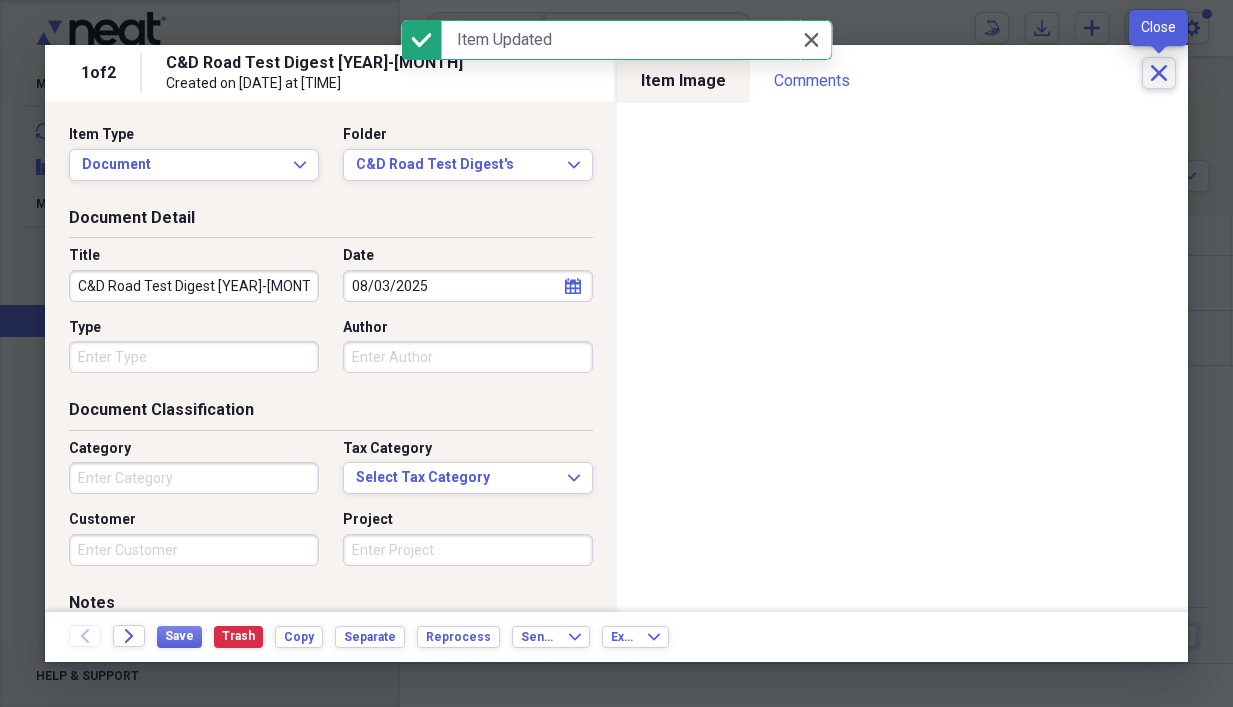 click on "Close" 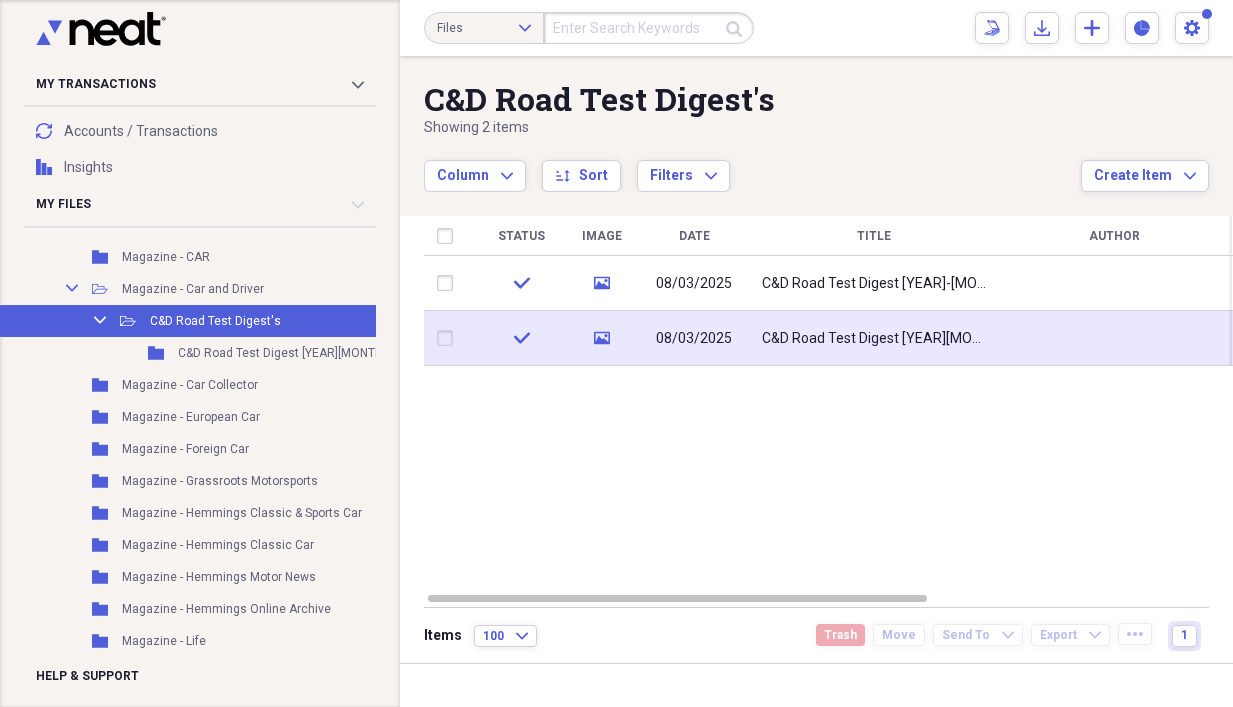 click on "C&D Road Test Digest [YEAR][MONTH]" at bounding box center (874, 339) 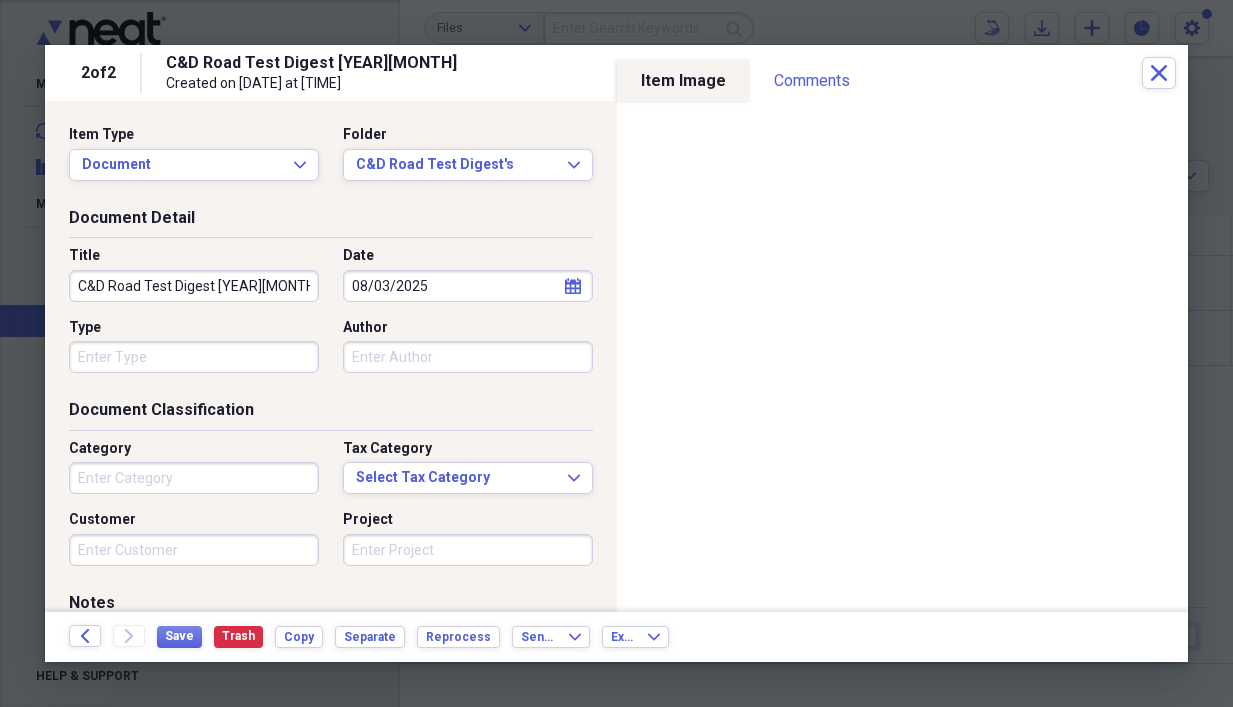 click on "C&D Road Test Digest [YEAR][MONTH]" at bounding box center (194, 286) 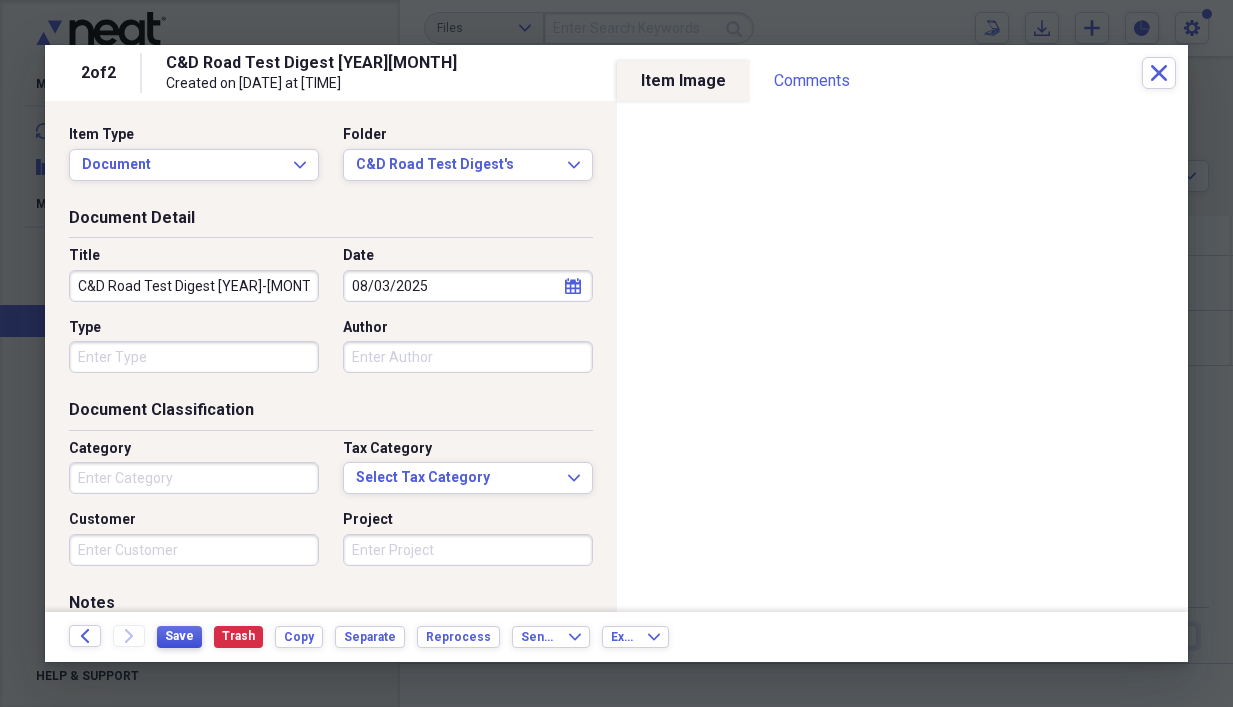 type on "C&D Road Test Digest [YEAR]-[MONTH]" 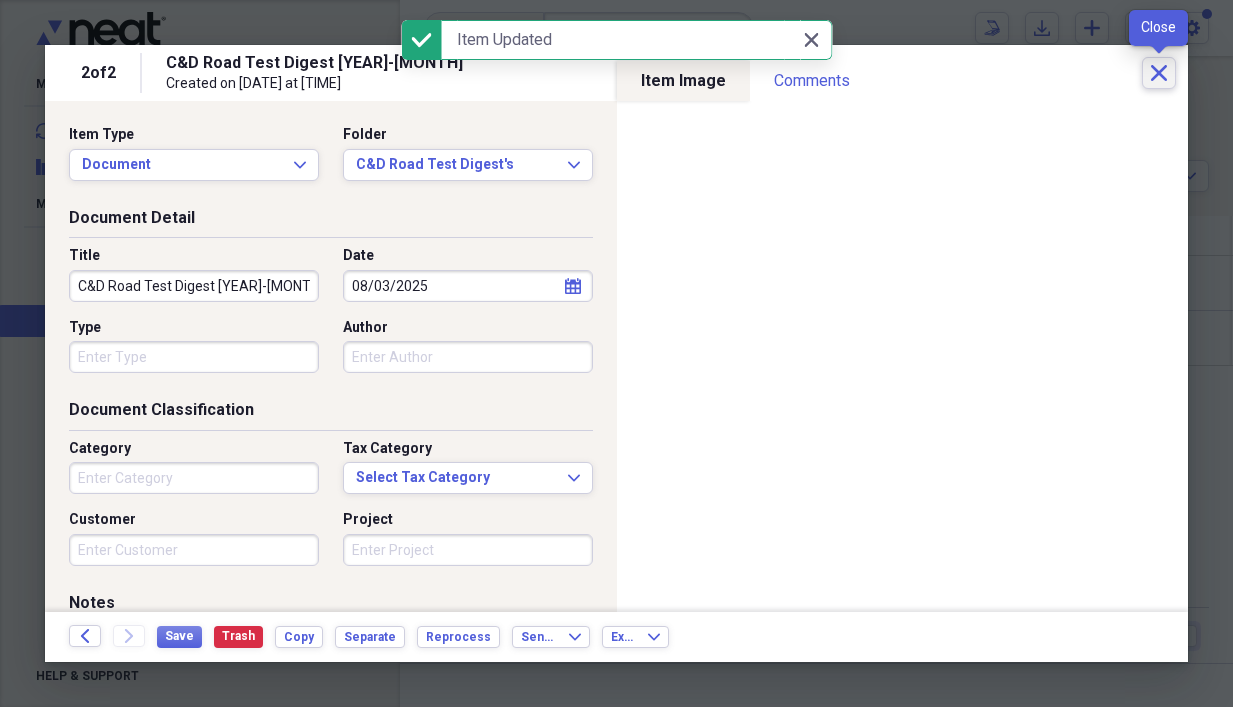 click 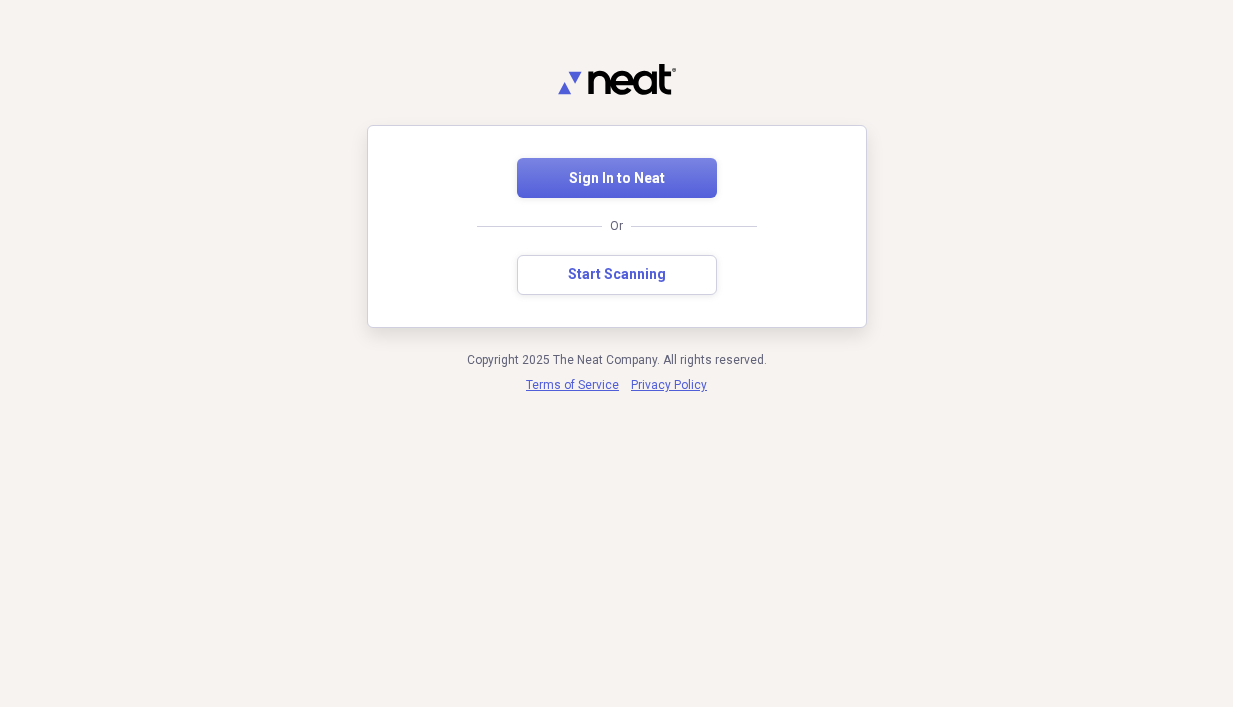 scroll, scrollTop: 0, scrollLeft: 0, axis: both 